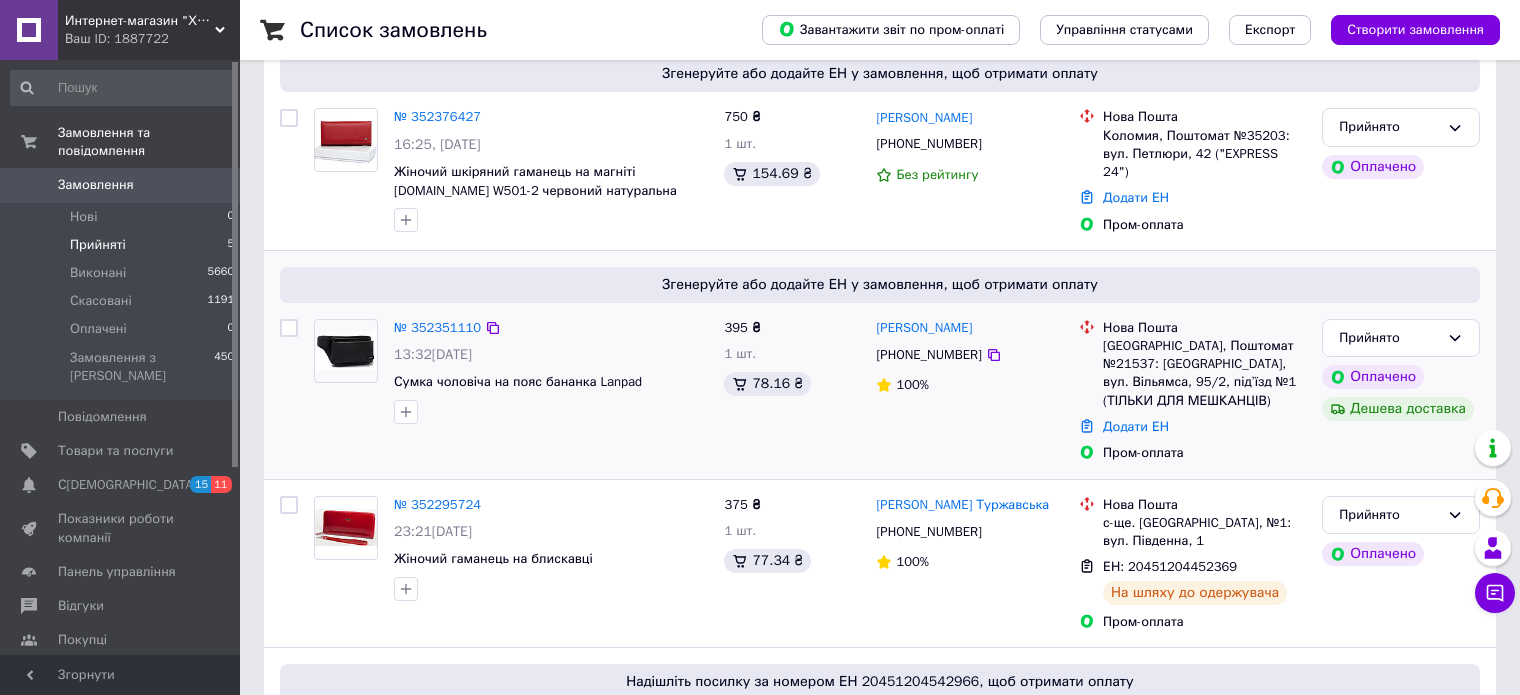 scroll, scrollTop: 516, scrollLeft: 0, axis: vertical 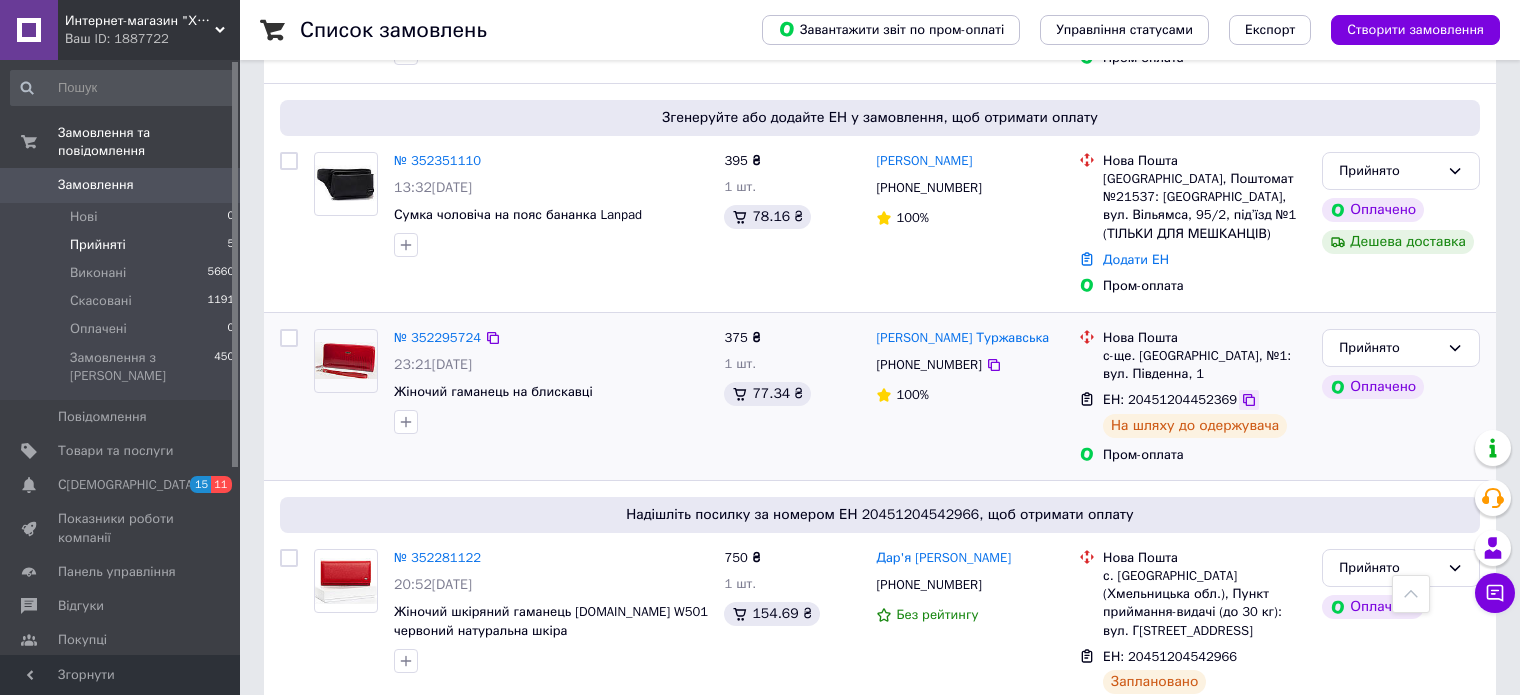 click 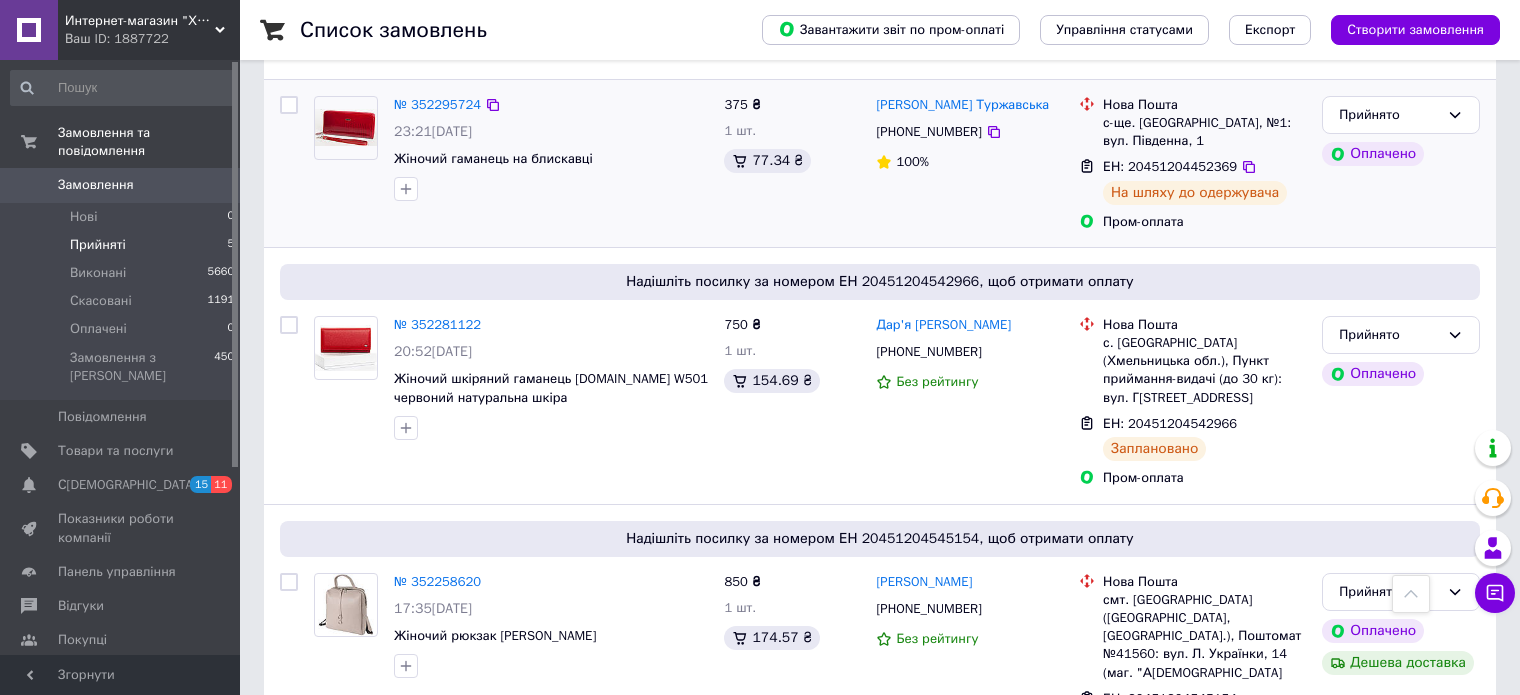 scroll, scrollTop: 816, scrollLeft: 0, axis: vertical 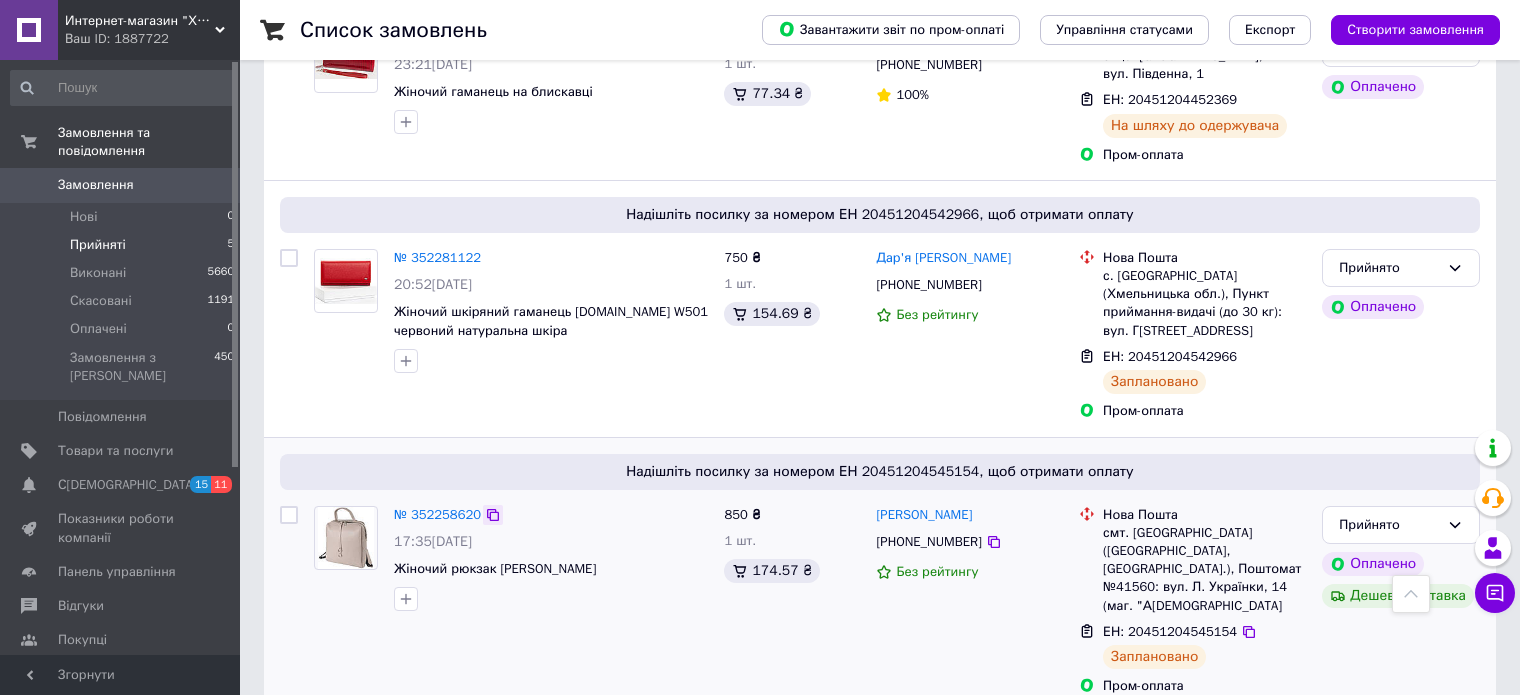 click 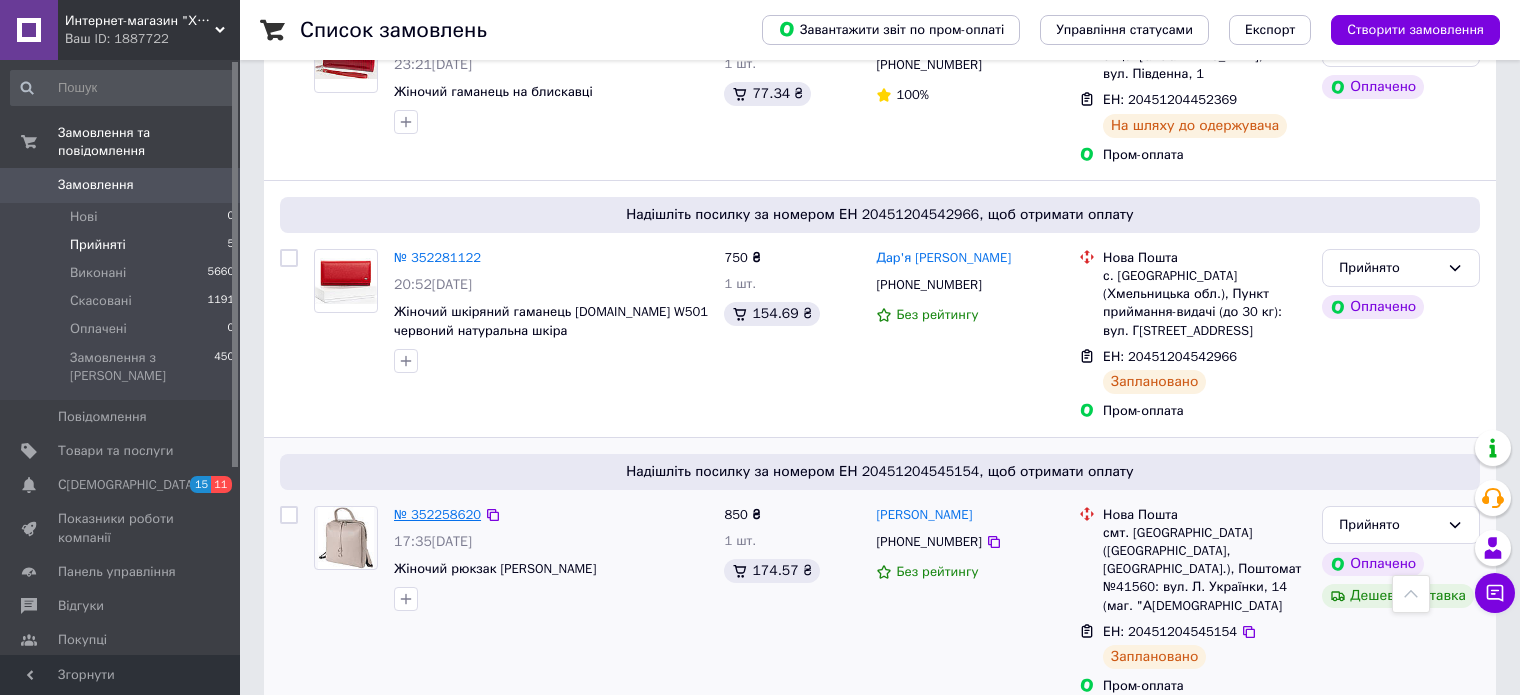 click on "№ 352258620" at bounding box center (437, 514) 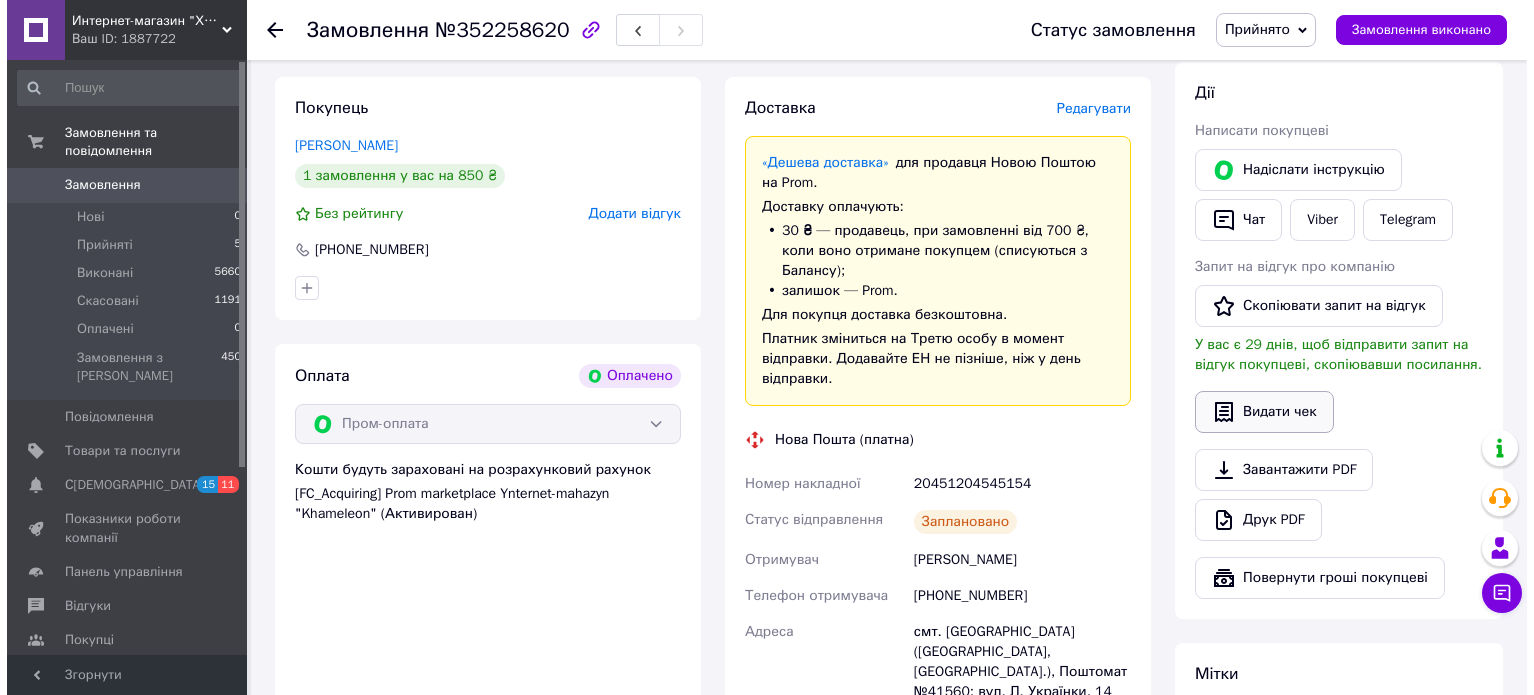 scroll, scrollTop: 400, scrollLeft: 0, axis: vertical 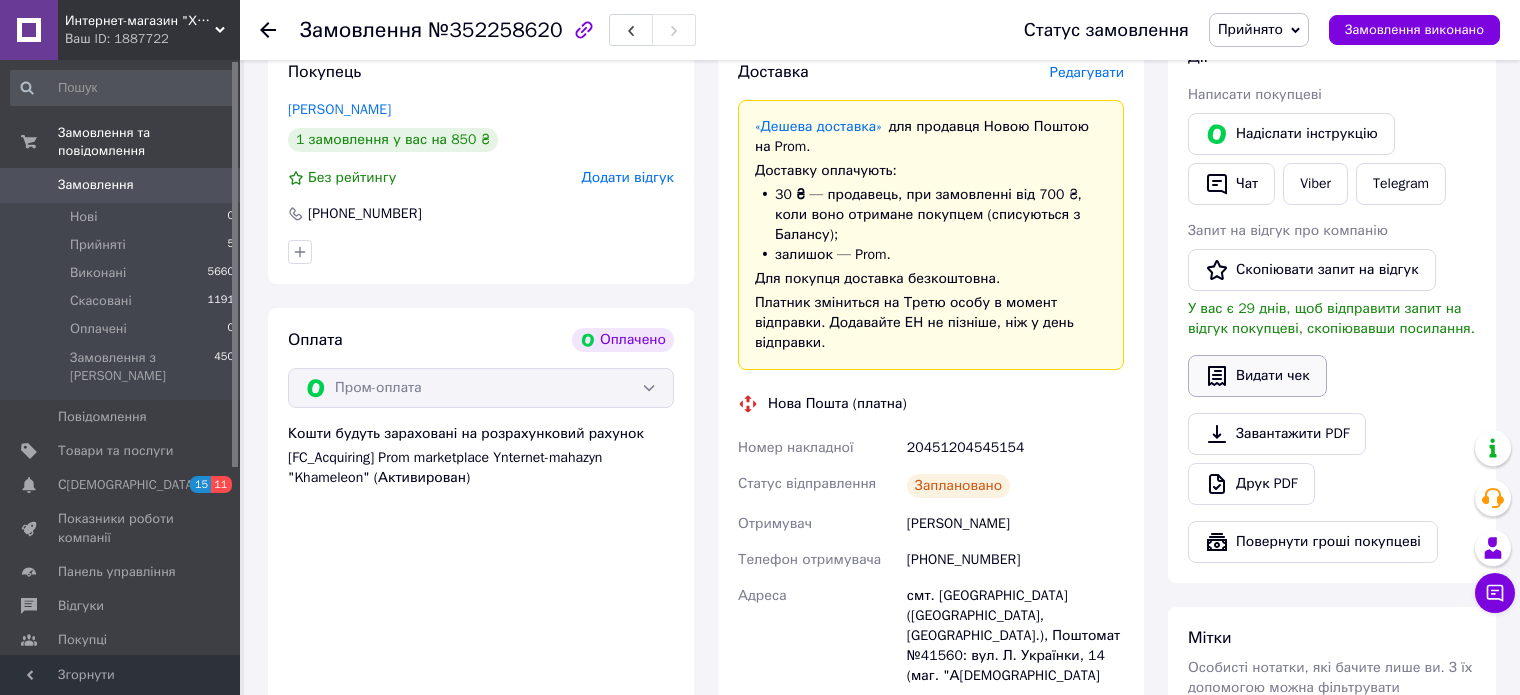 click on "Видати чек" at bounding box center (1257, 376) 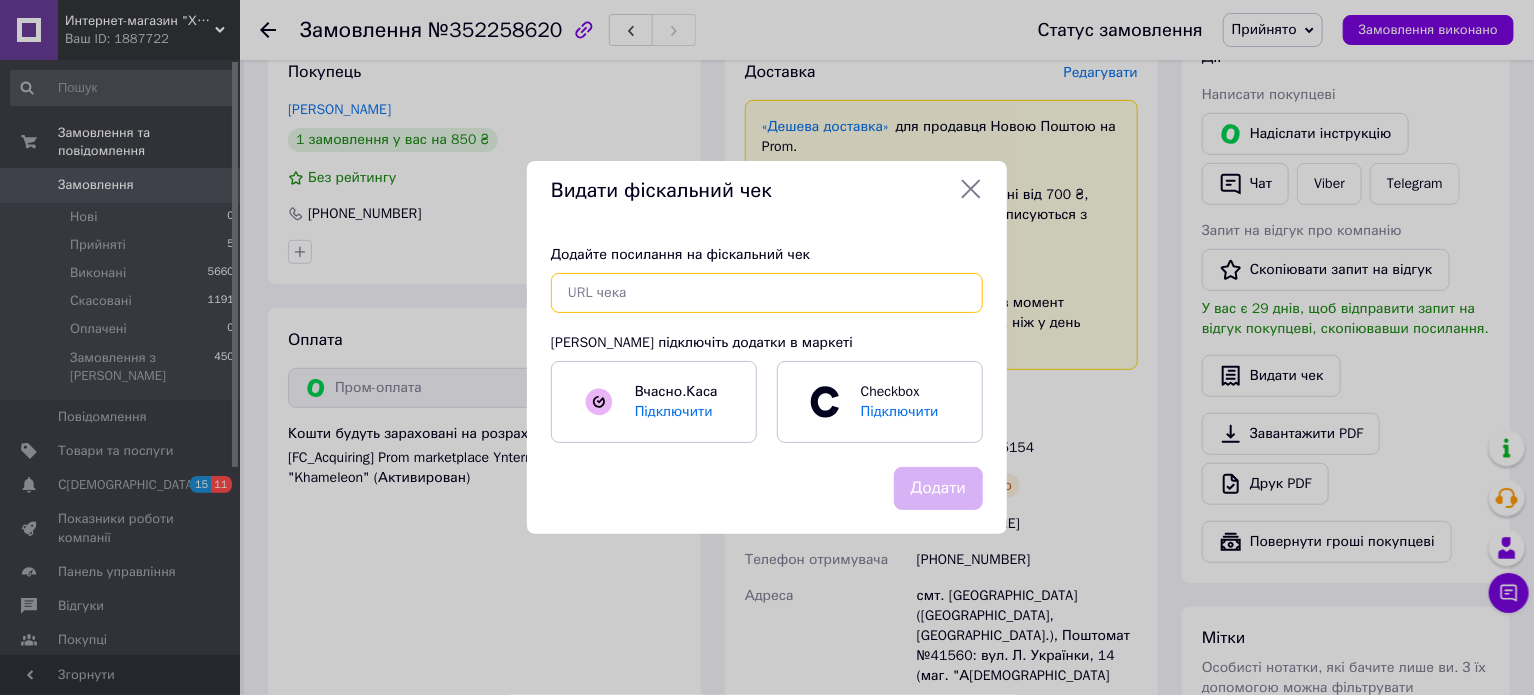 click at bounding box center [767, 293] 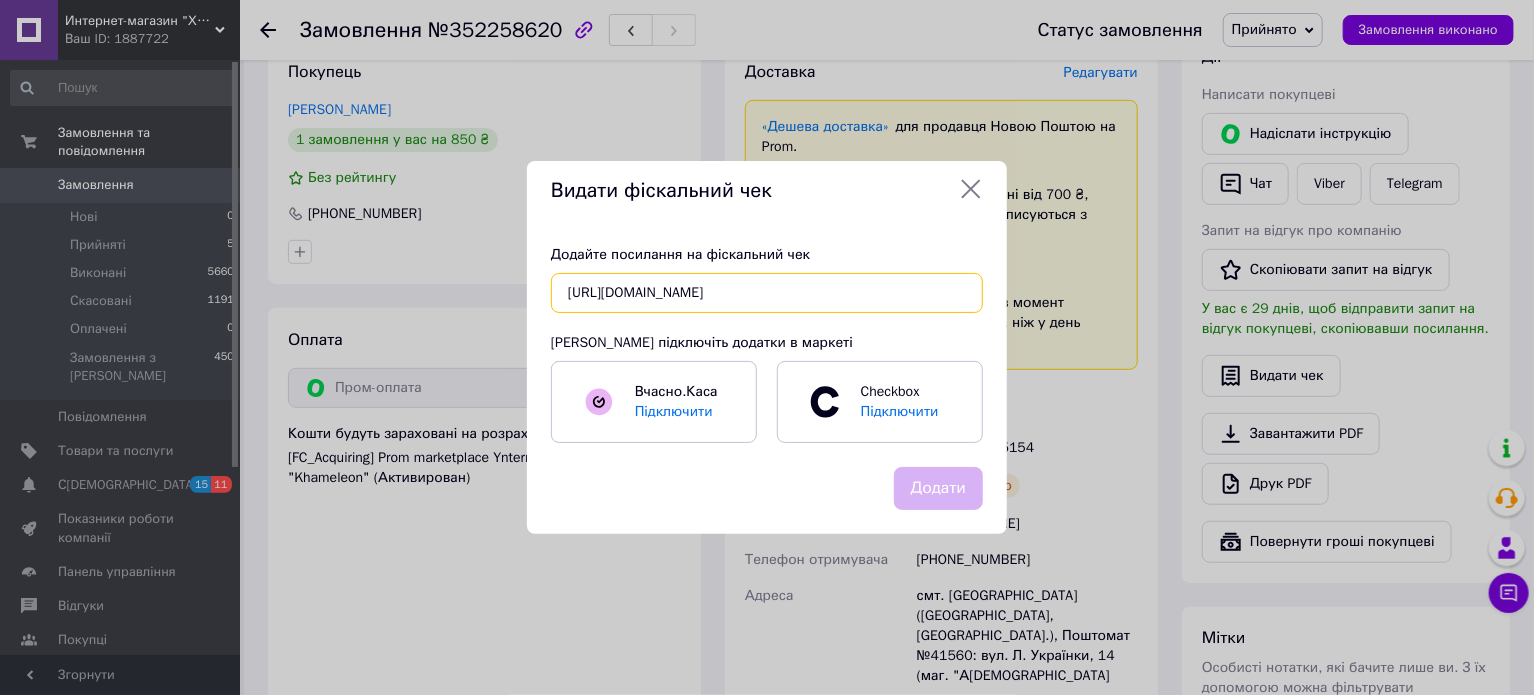 scroll, scrollTop: 0, scrollLeft: 37, axis: horizontal 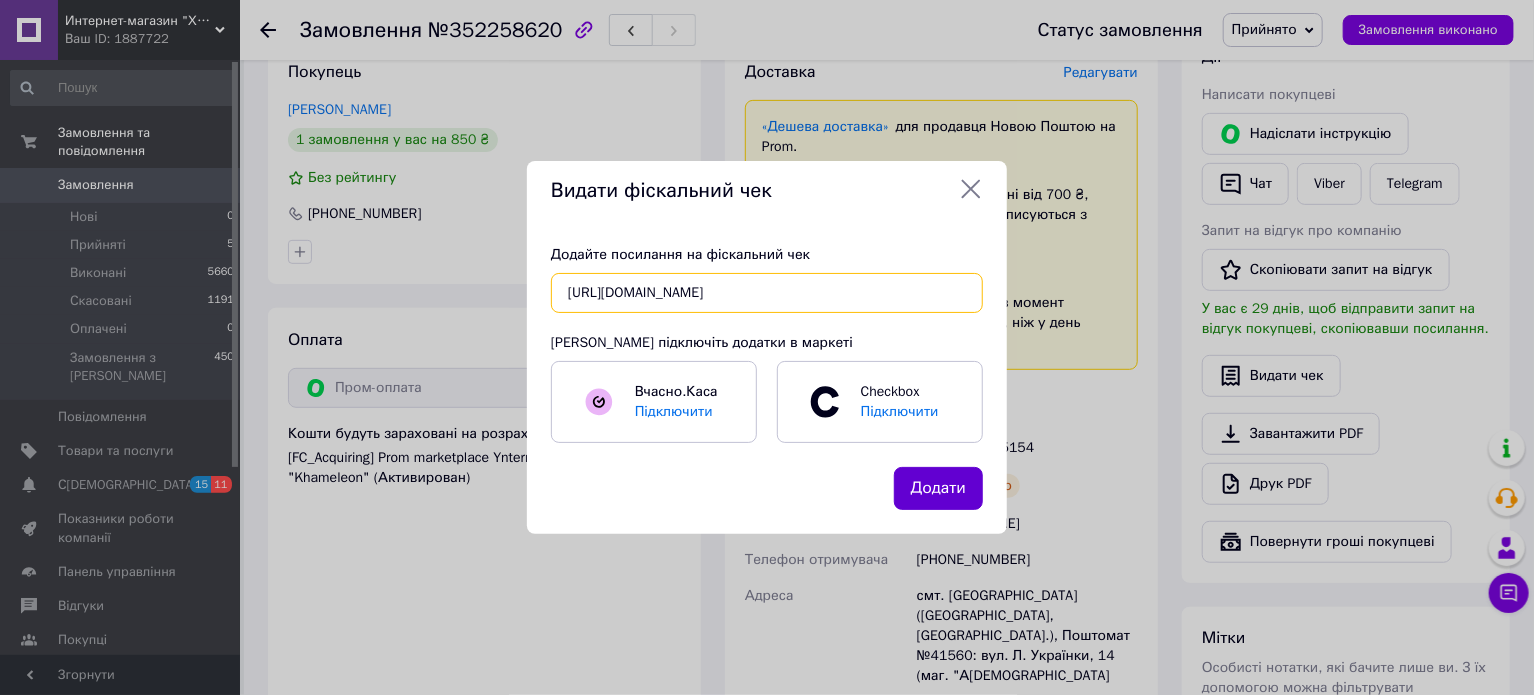type on "[URL][DOMAIN_NAME]" 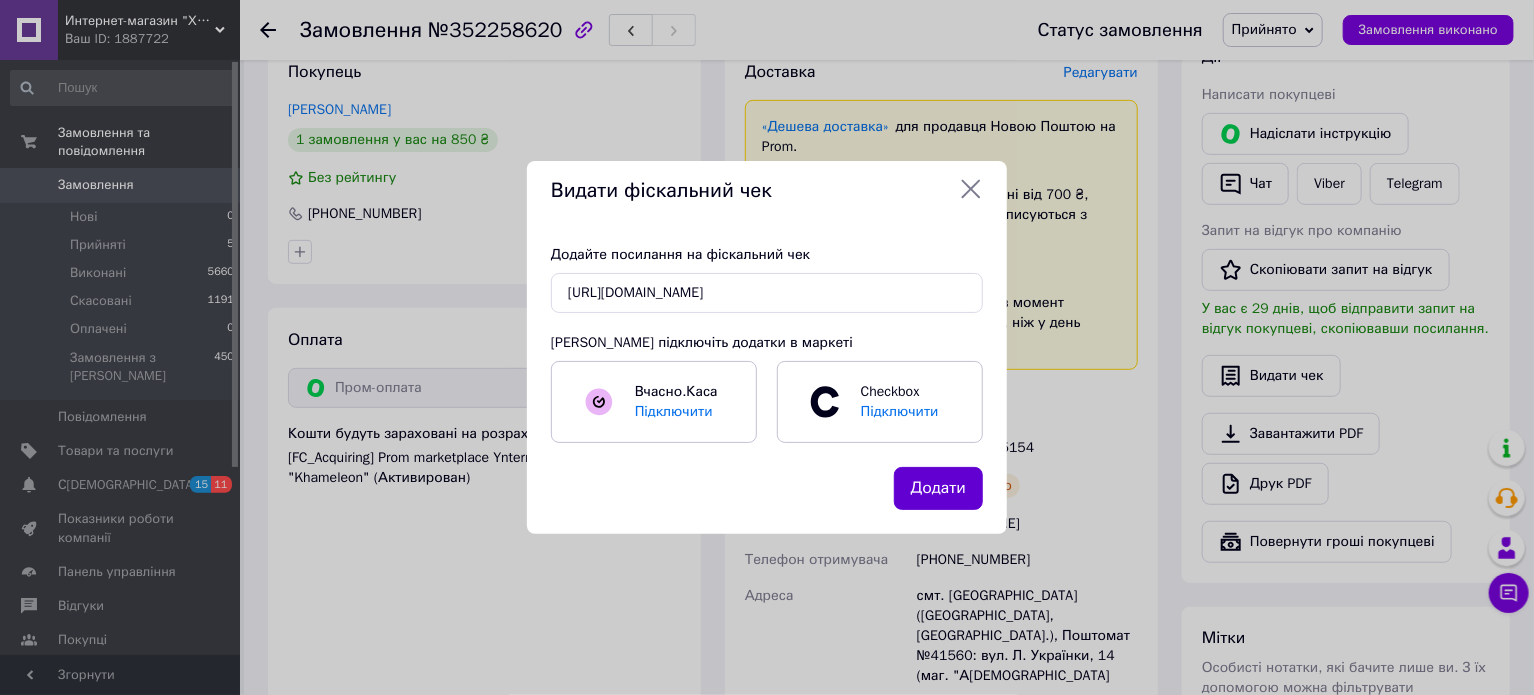 click on "Додати" at bounding box center [938, 488] 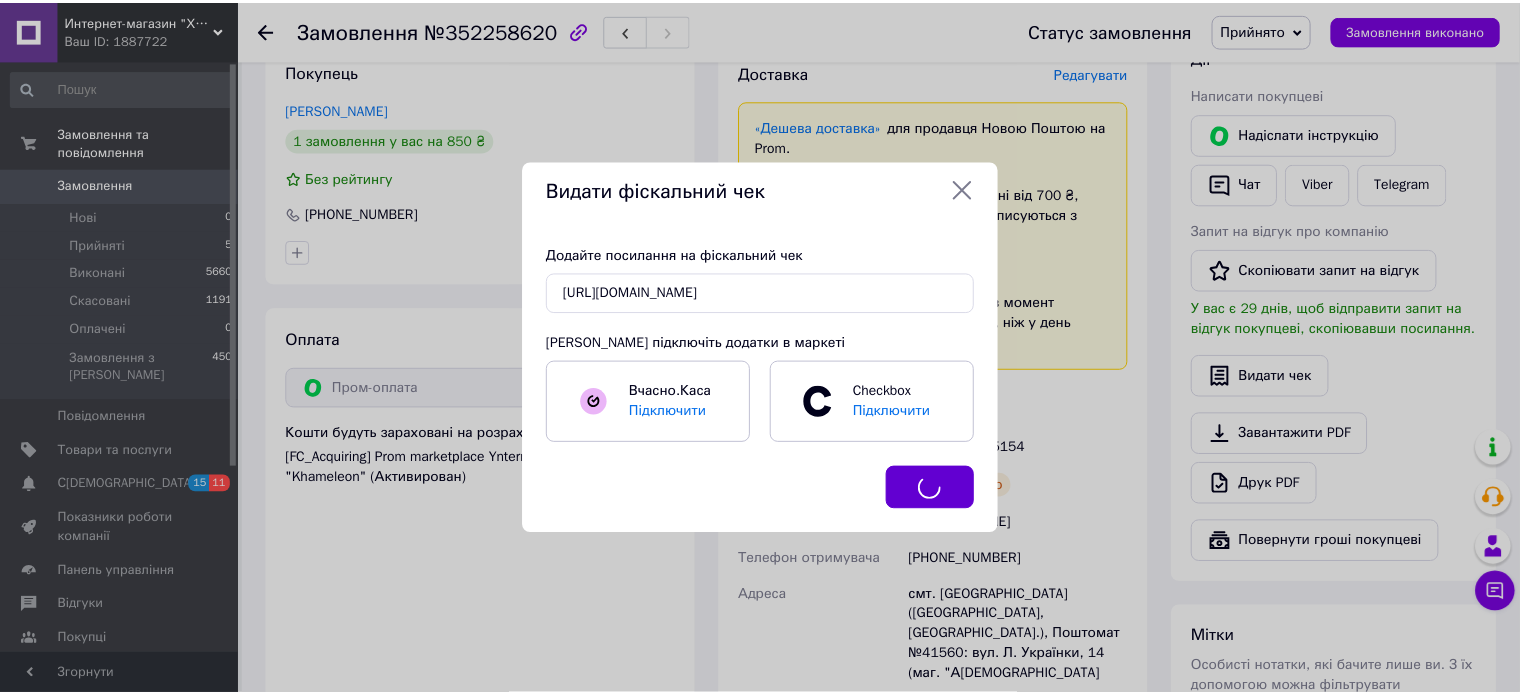 scroll, scrollTop: 0, scrollLeft: 0, axis: both 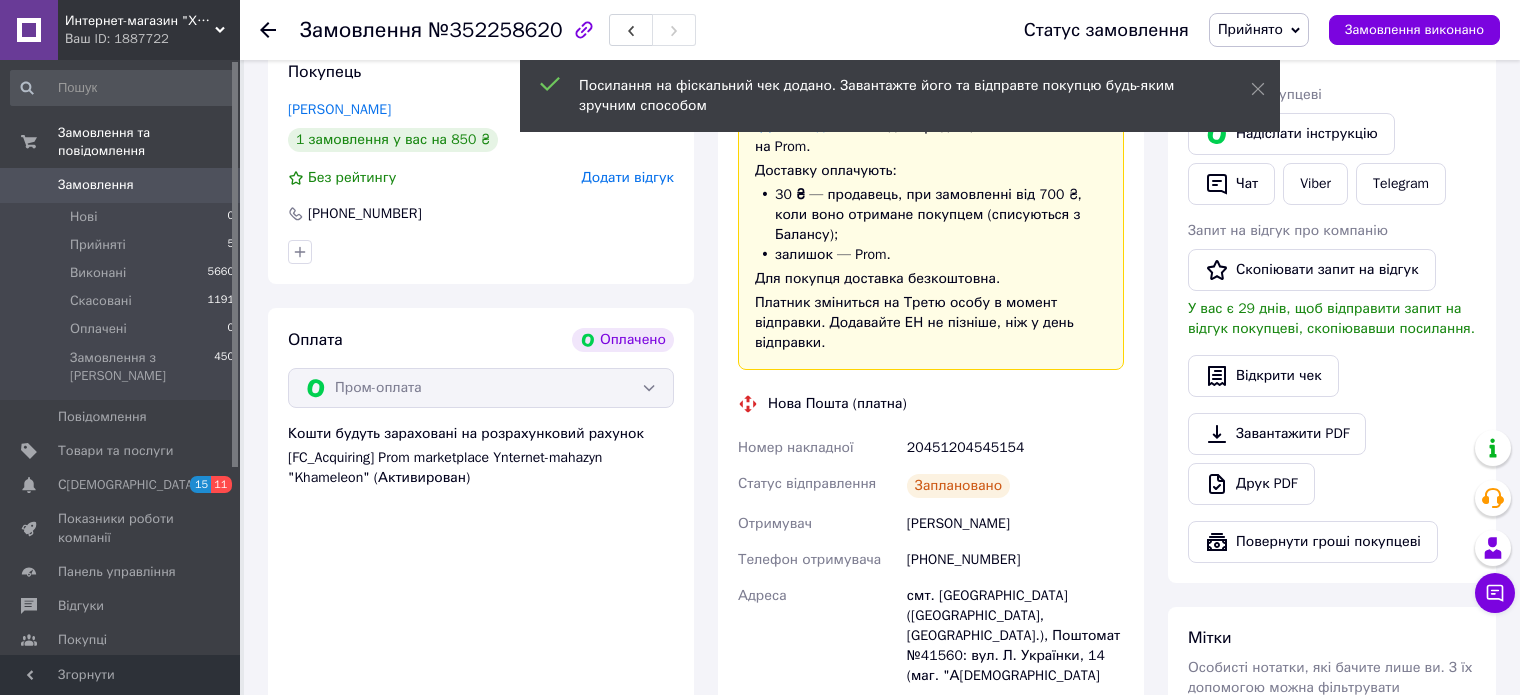 drag, startPoint x: 1259, startPoint y: 86, endPoint x: 1268, endPoint y: 60, distance: 27.513634 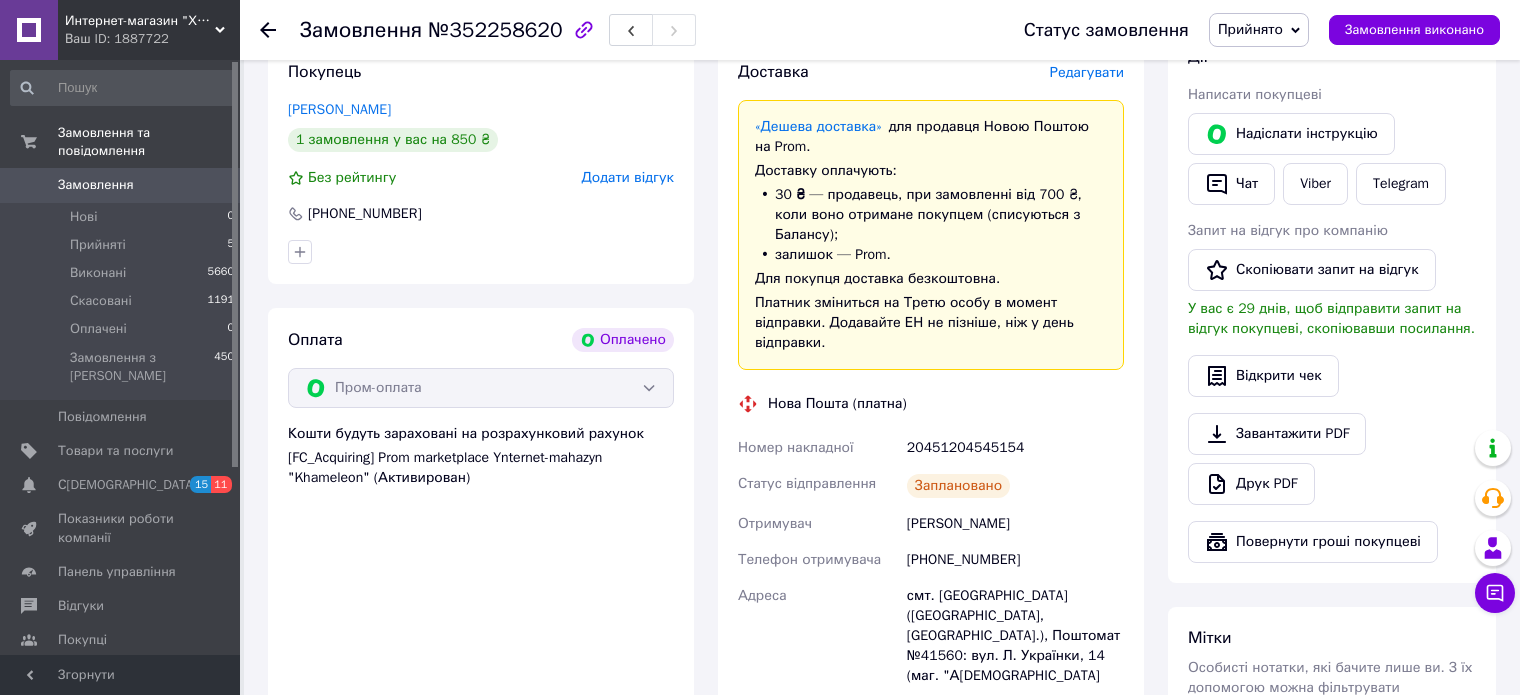 click on "Прийнято" at bounding box center (1250, 29) 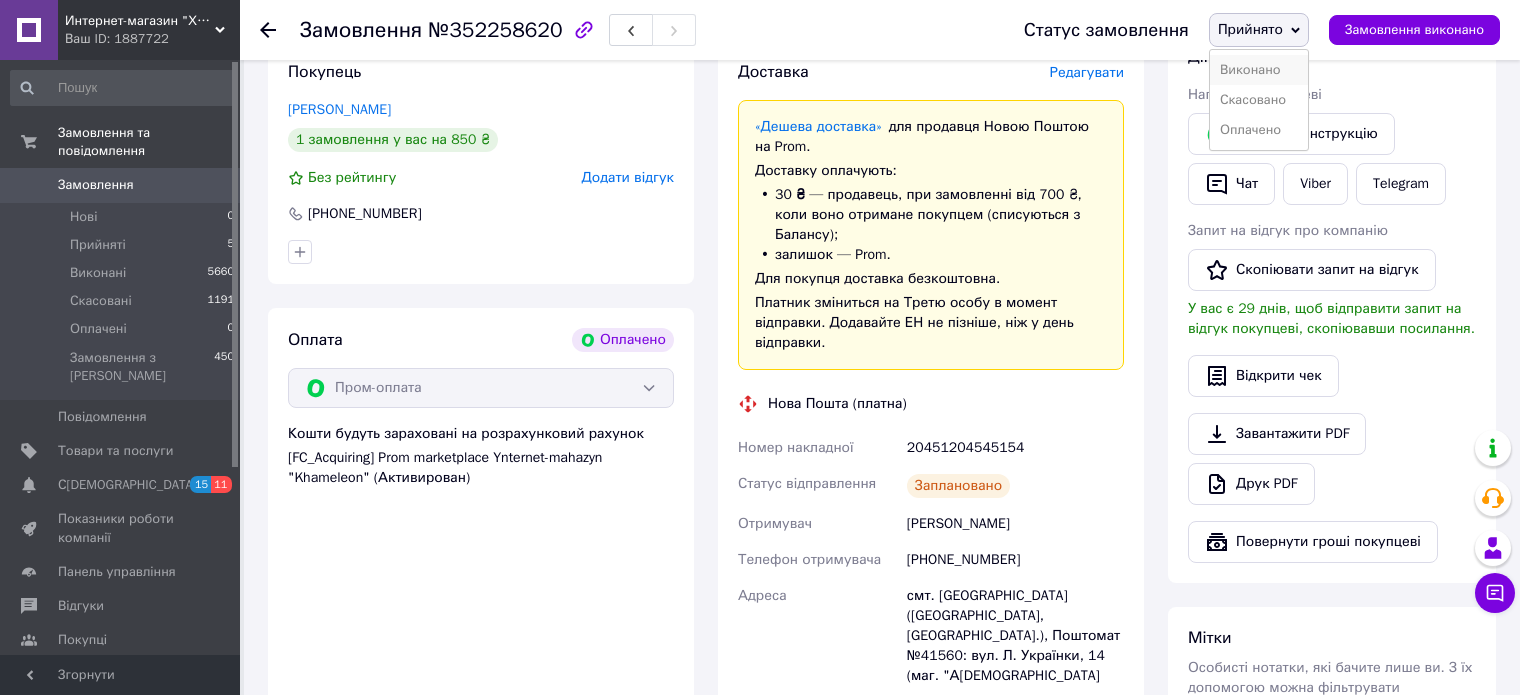 click on "Виконано" at bounding box center (1259, 70) 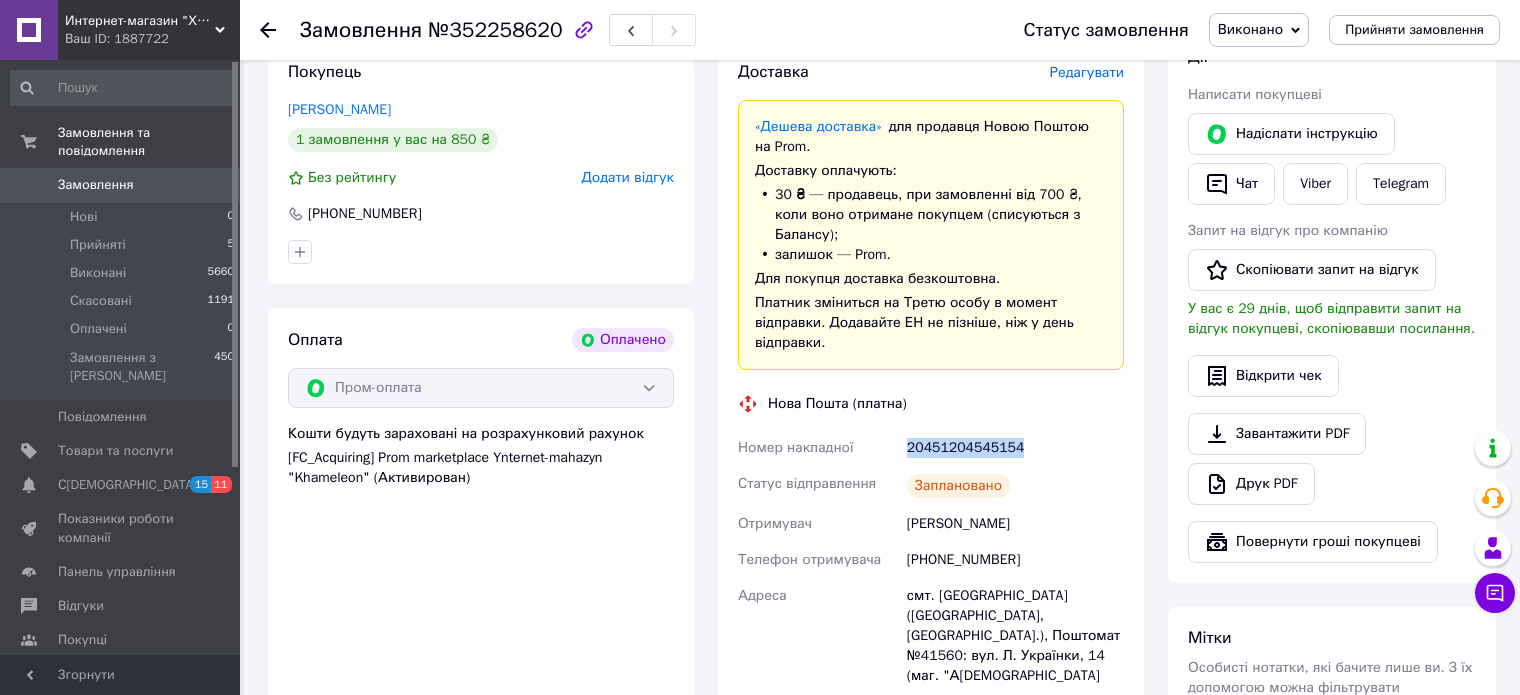 drag, startPoint x: 1022, startPoint y: 435, endPoint x: 907, endPoint y: 430, distance: 115.10864 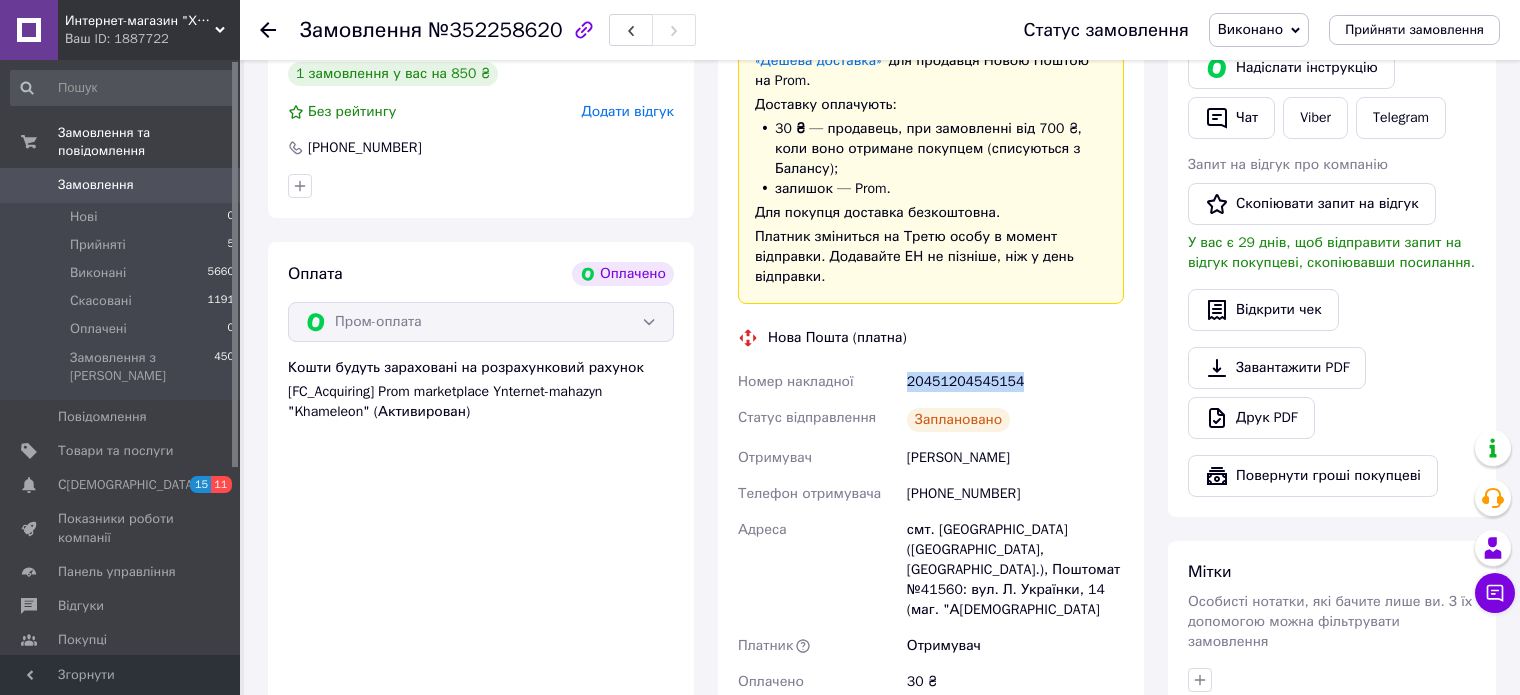 scroll, scrollTop: 500, scrollLeft: 0, axis: vertical 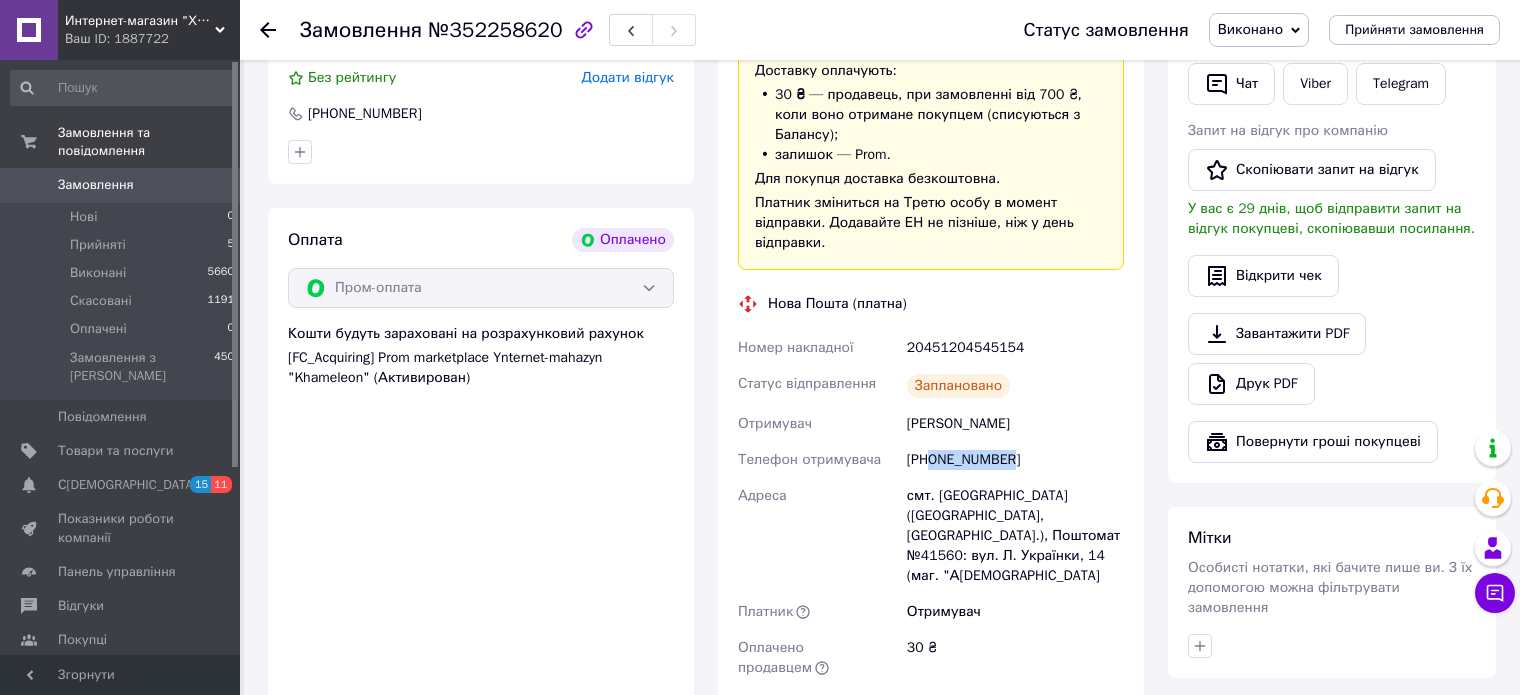 drag, startPoint x: 1015, startPoint y: 444, endPoint x: 931, endPoint y: 440, distance: 84.095184 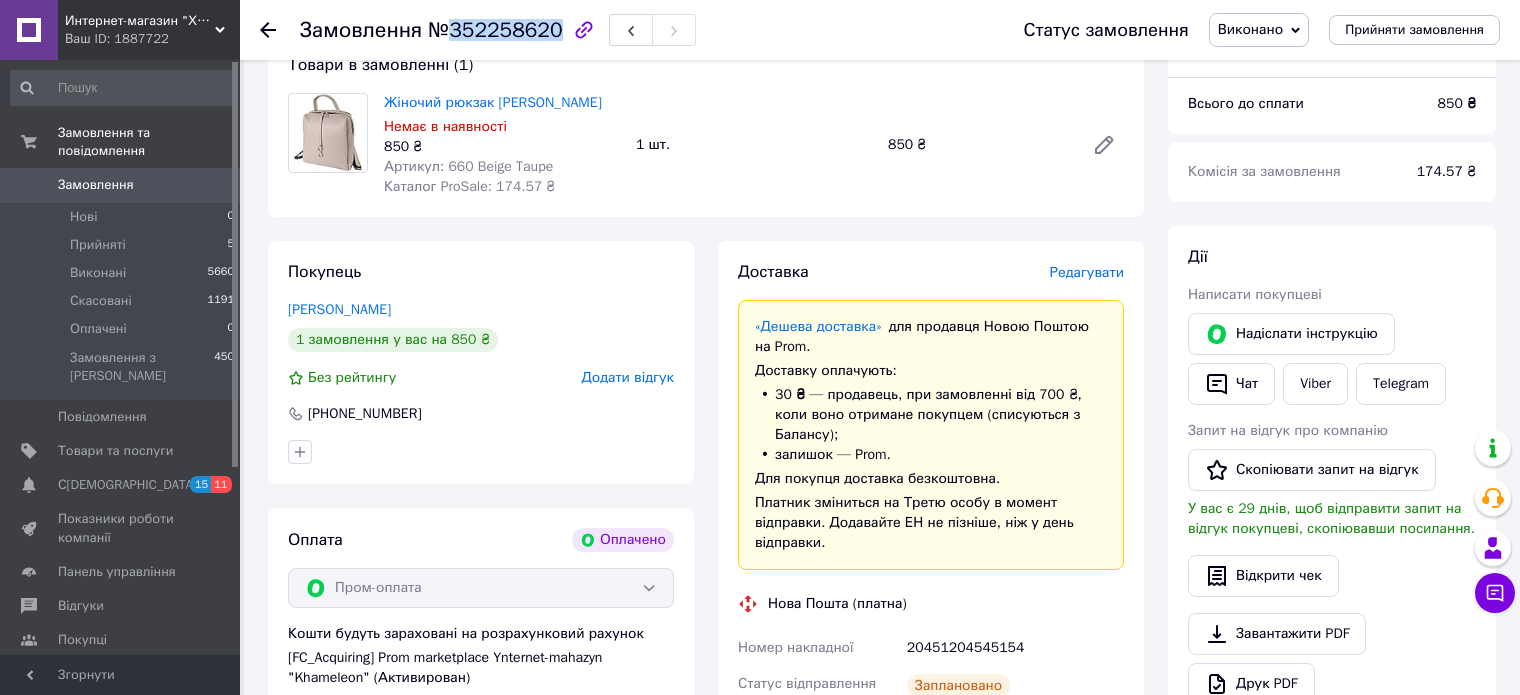 drag, startPoint x: 446, startPoint y: 28, endPoint x: 547, endPoint y: 27, distance: 101.00495 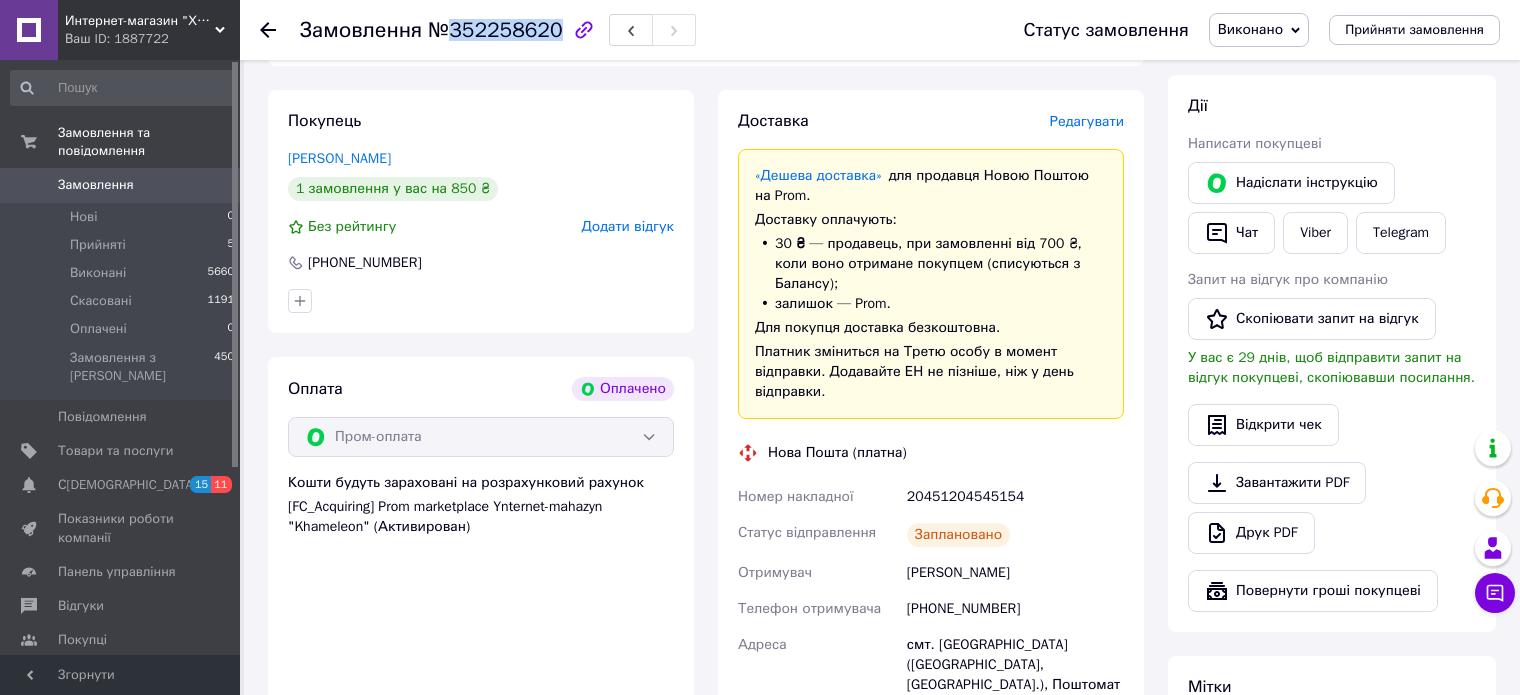 scroll, scrollTop: 500, scrollLeft: 0, axis: vertical 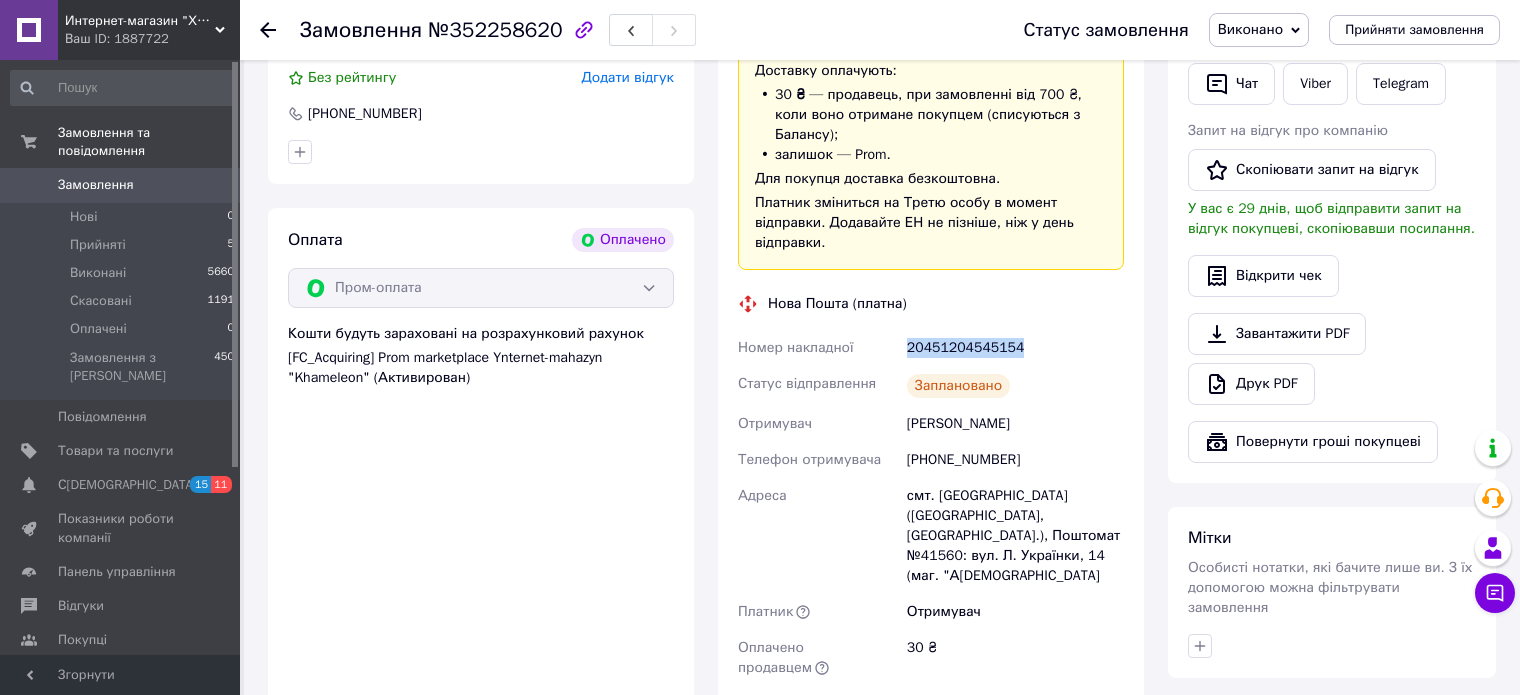 drag, startPoint x: 1031, startPoint y: 324, endPoint x: 900, endPoint y: 324, distance: 131 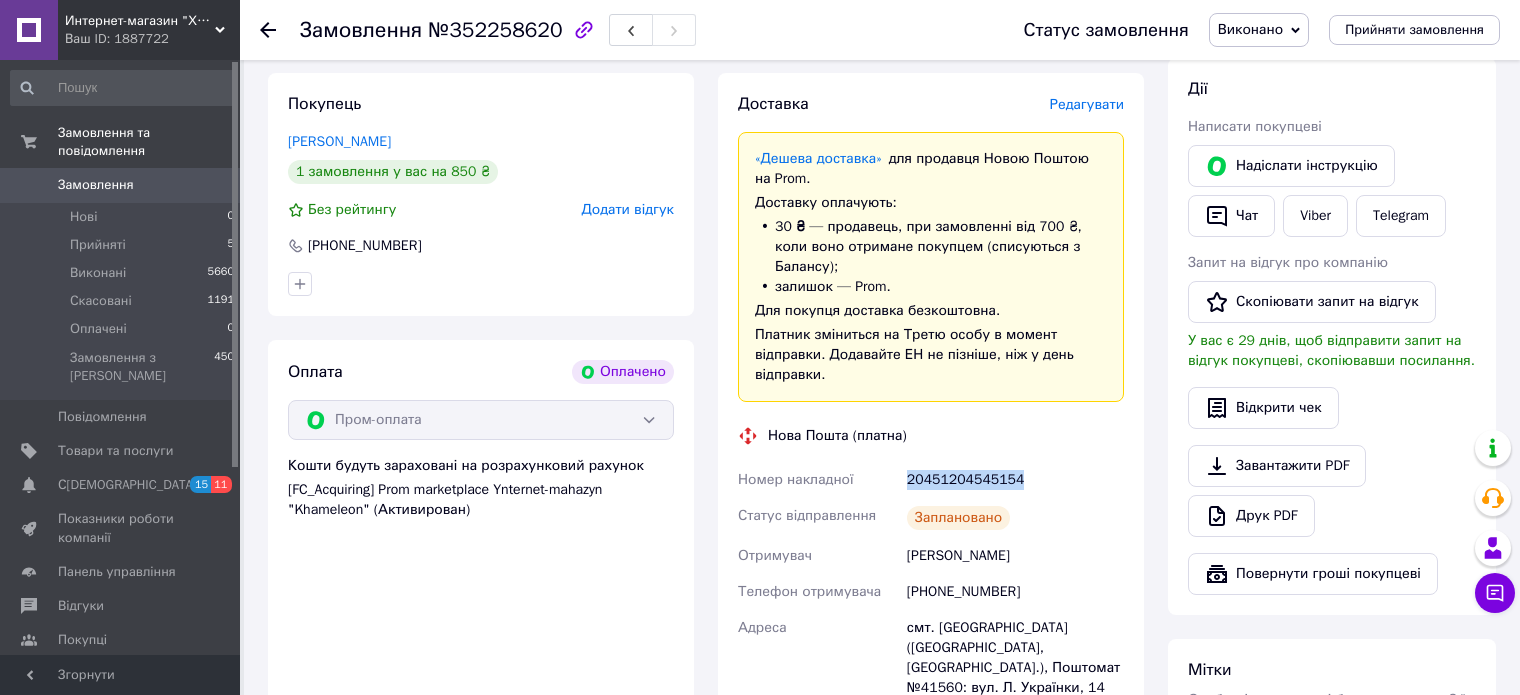scroll, scrollTop: 200, scrollLeft: 0, axis: vertical 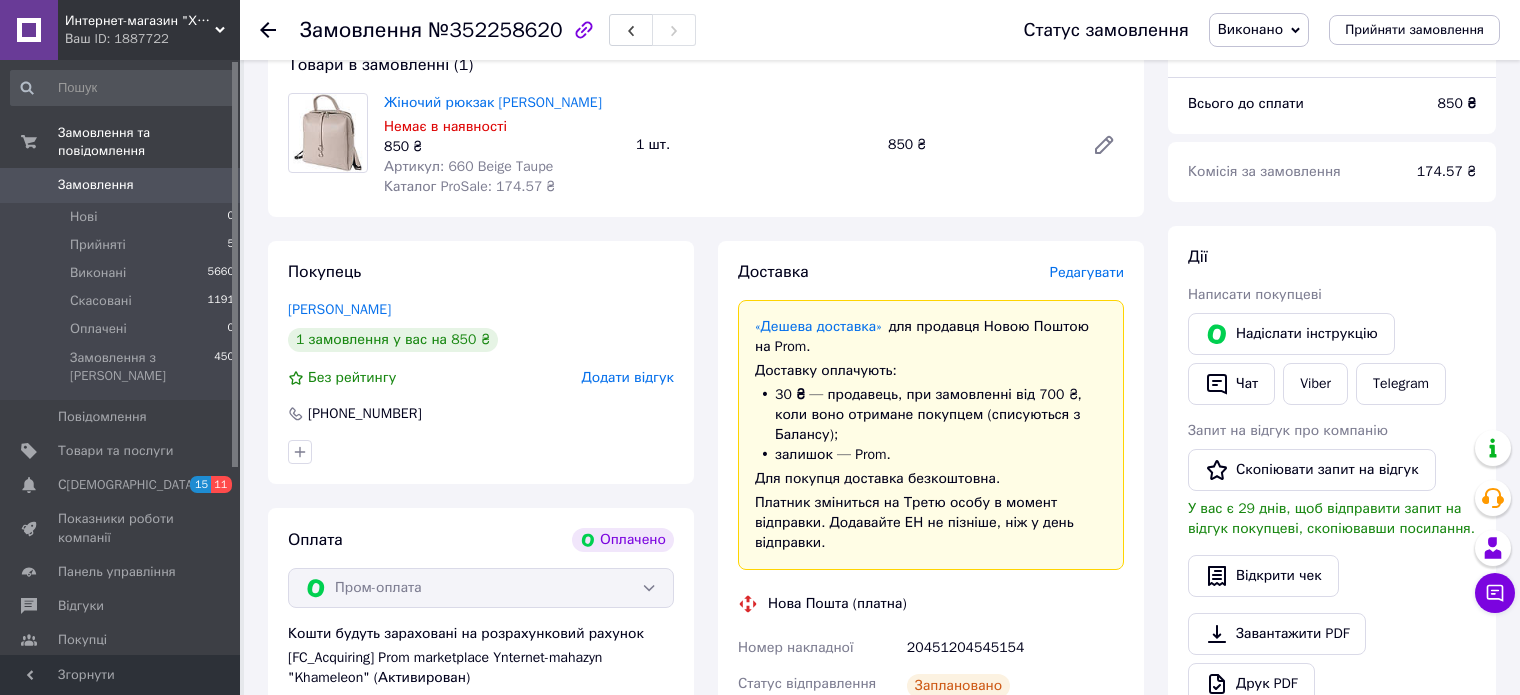click on "Замовлення №352258620 Статус замовлення Виконано Прийнято Скасовано Оплачено Прийняти замовлення" at bounding box center [880, 30] 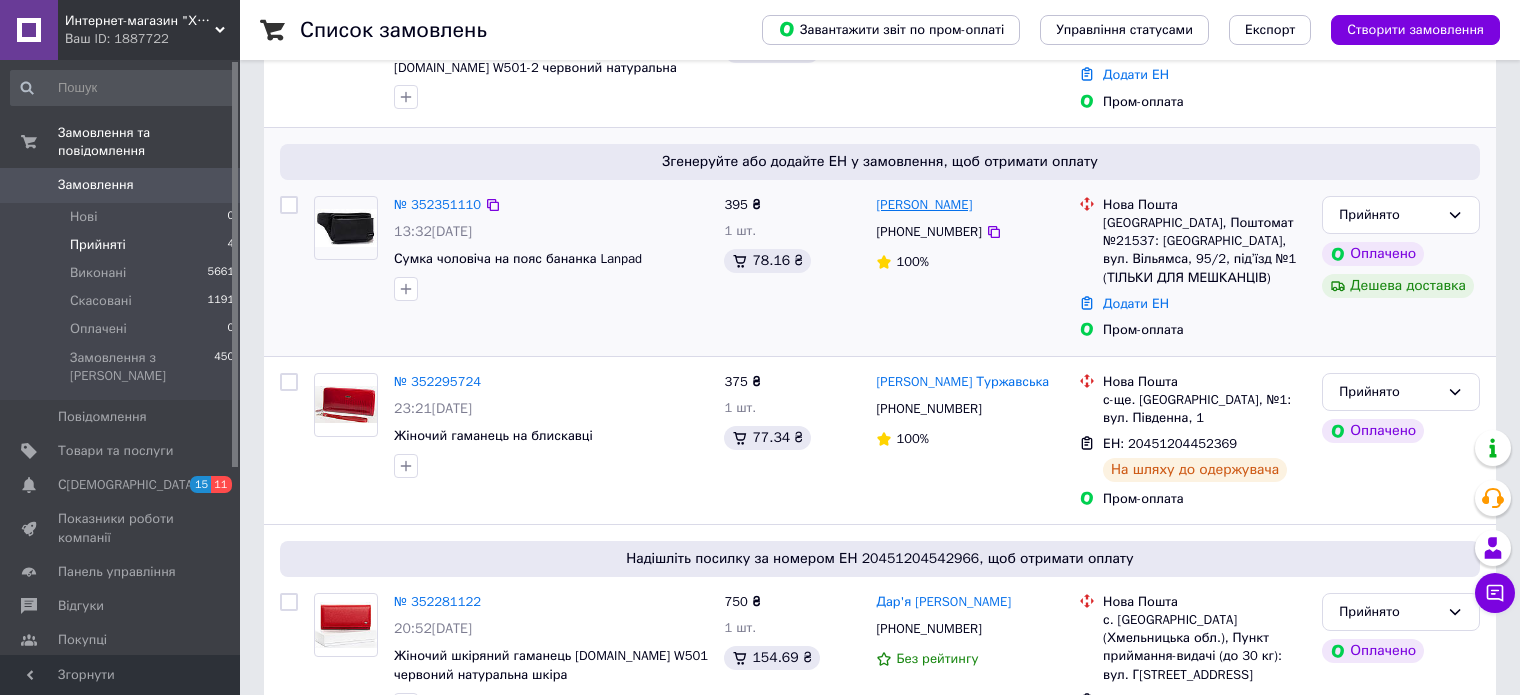 scroll, scrollTop: 560, scrollLeft: 0, axis: vertical 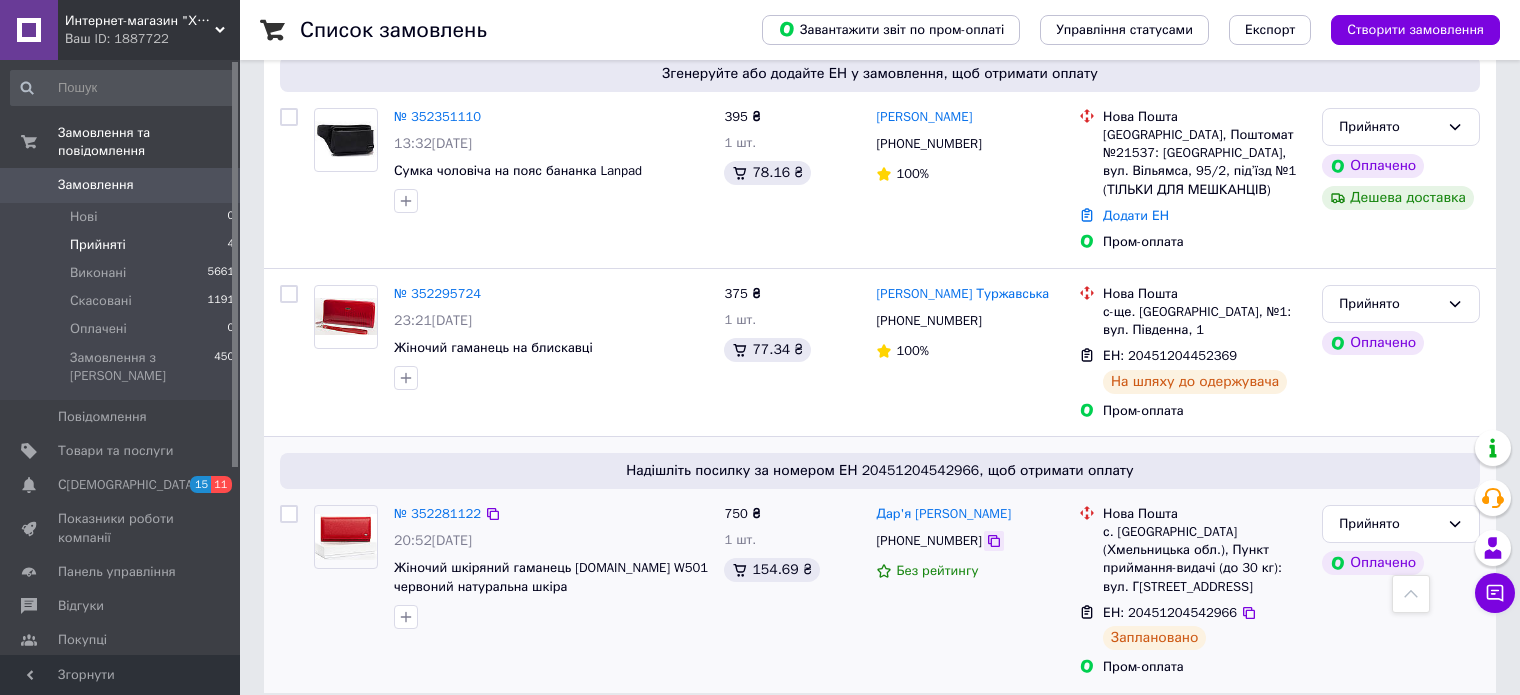 click 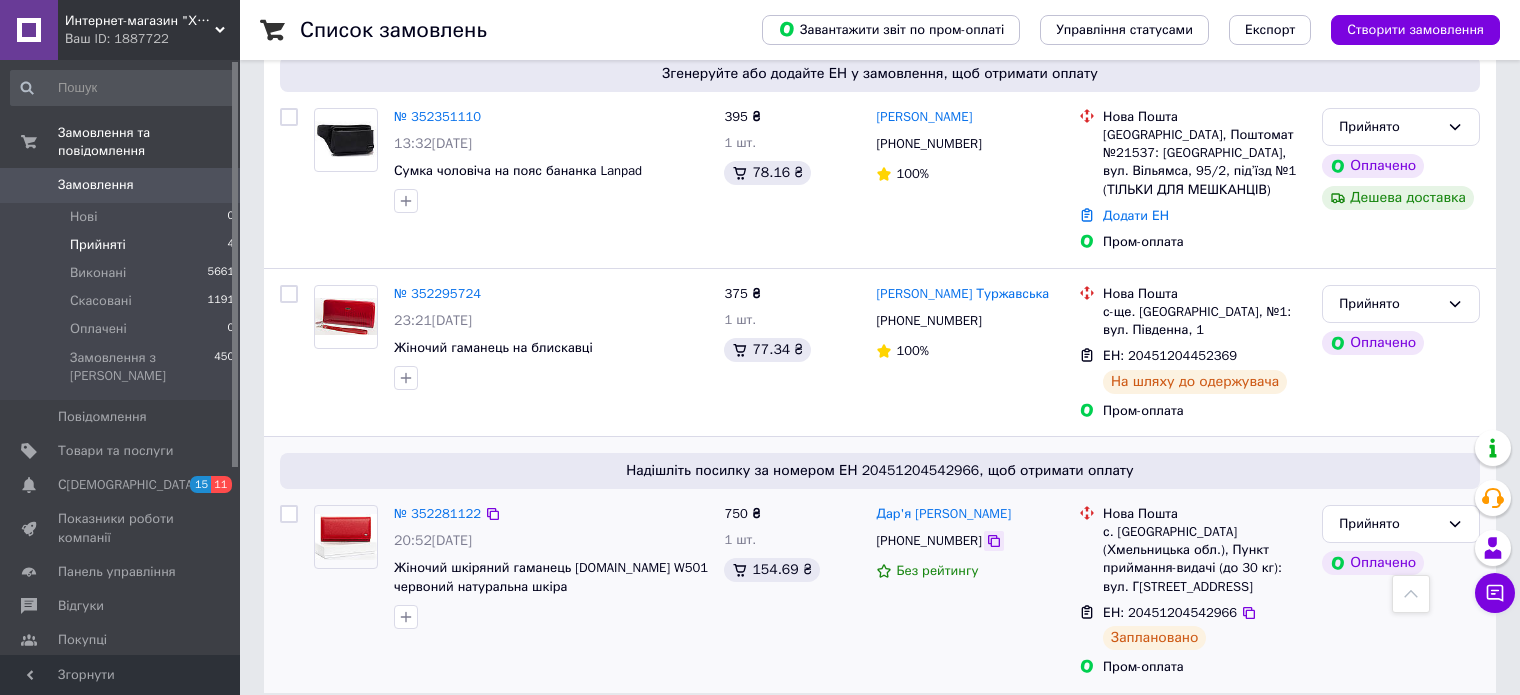 click 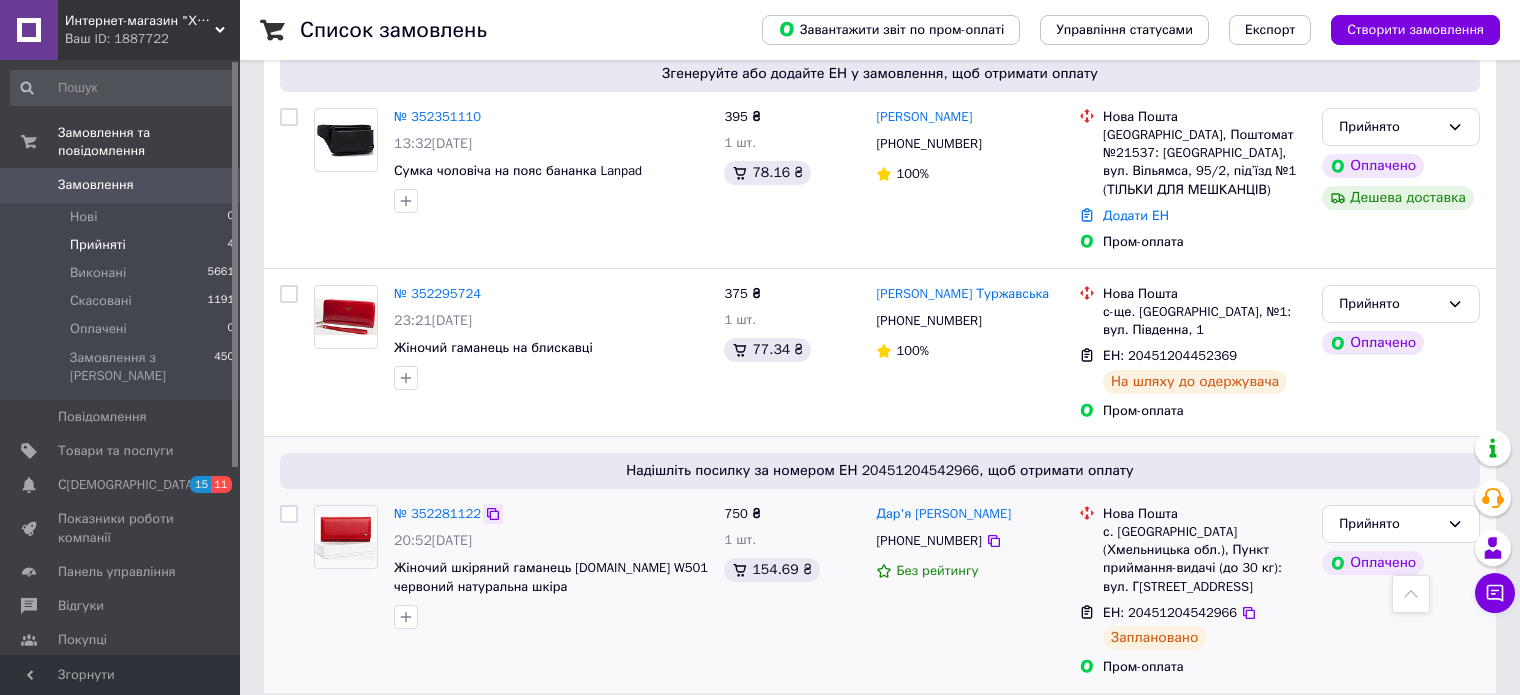 click 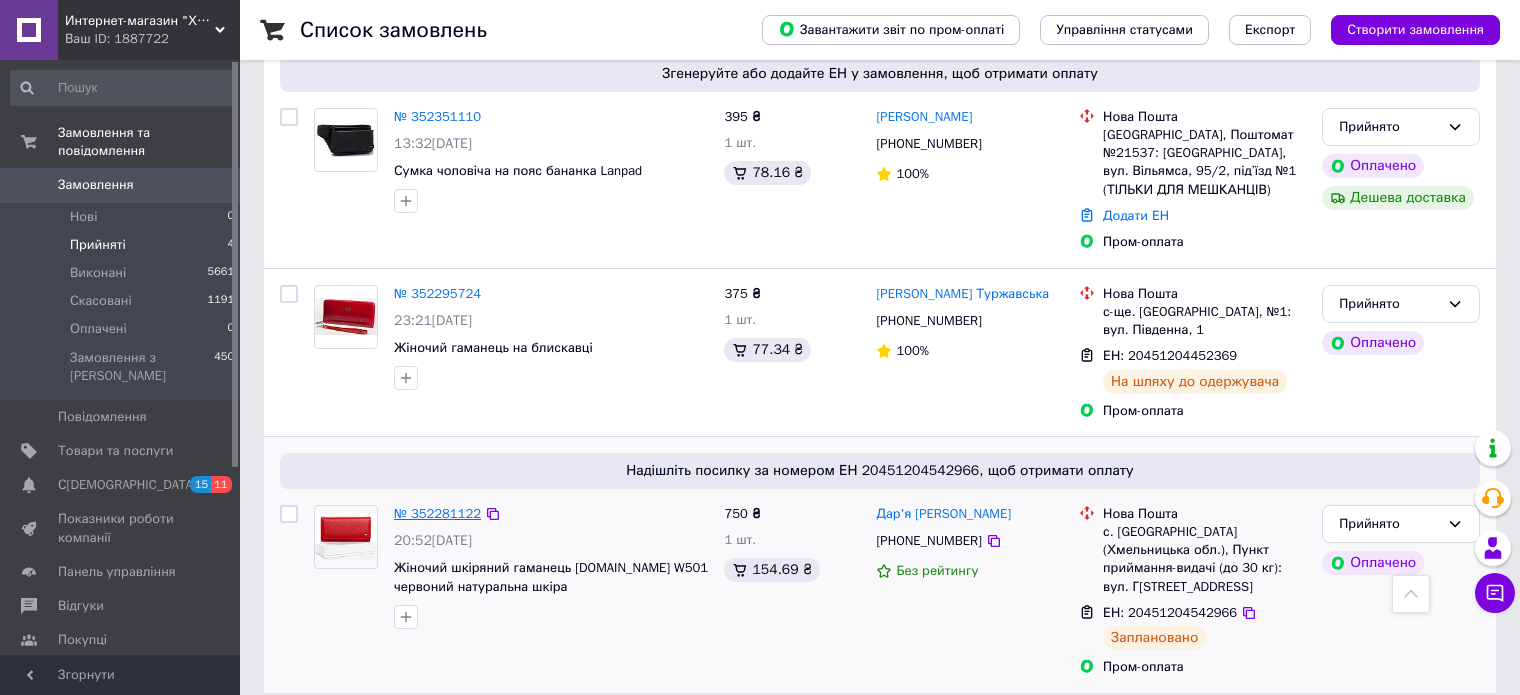 click on "№ 352281122" at bounding box center [437, 513] 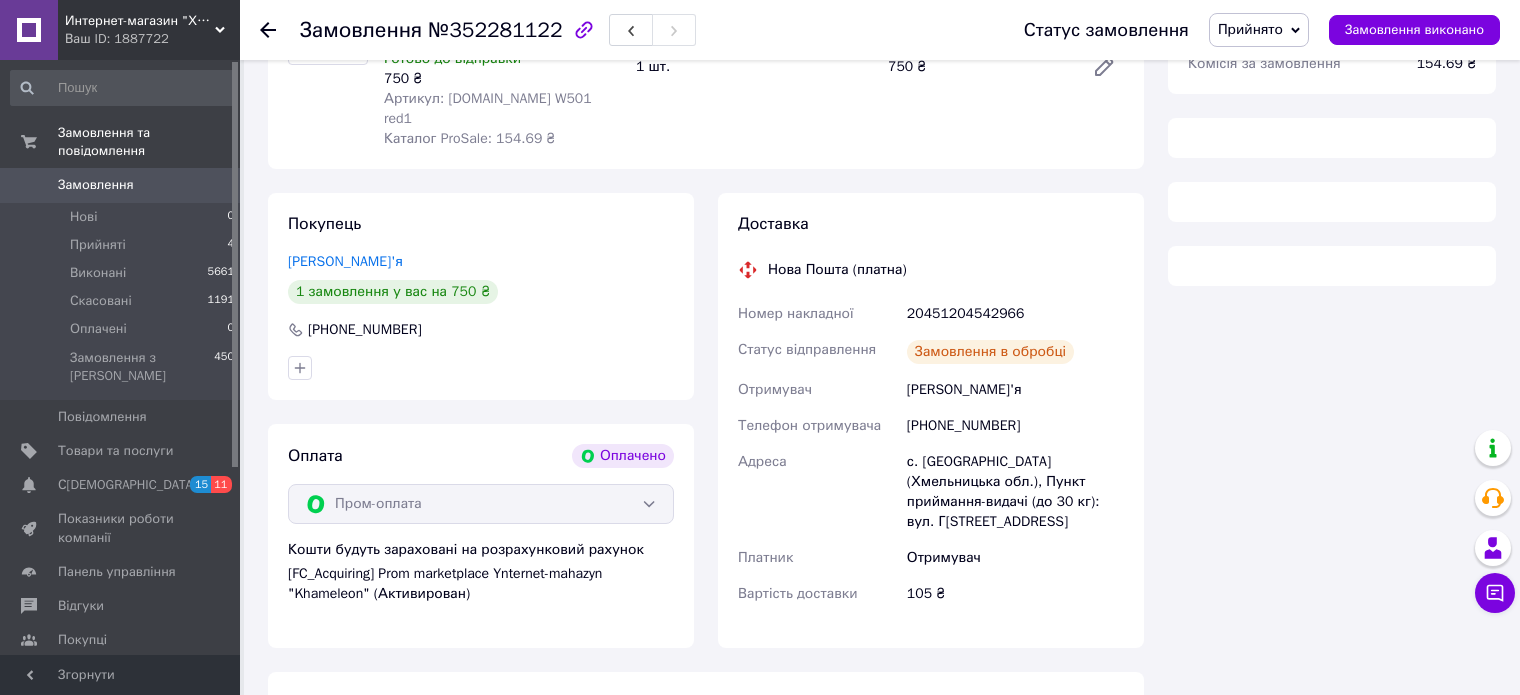 scroll, scrollTop: 560, scrollLeft: 0, axis: vertical 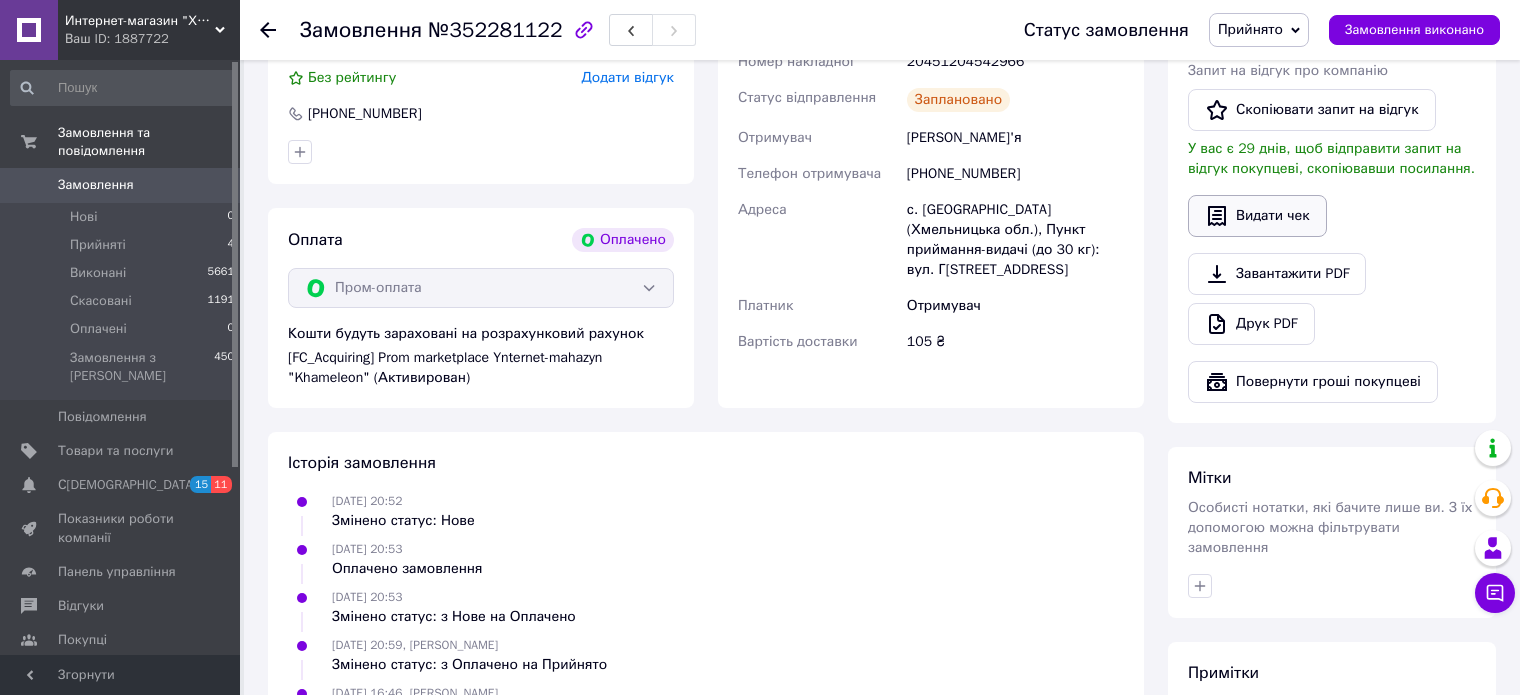 click on "Видати чек" at bounding box center (1257, 216) 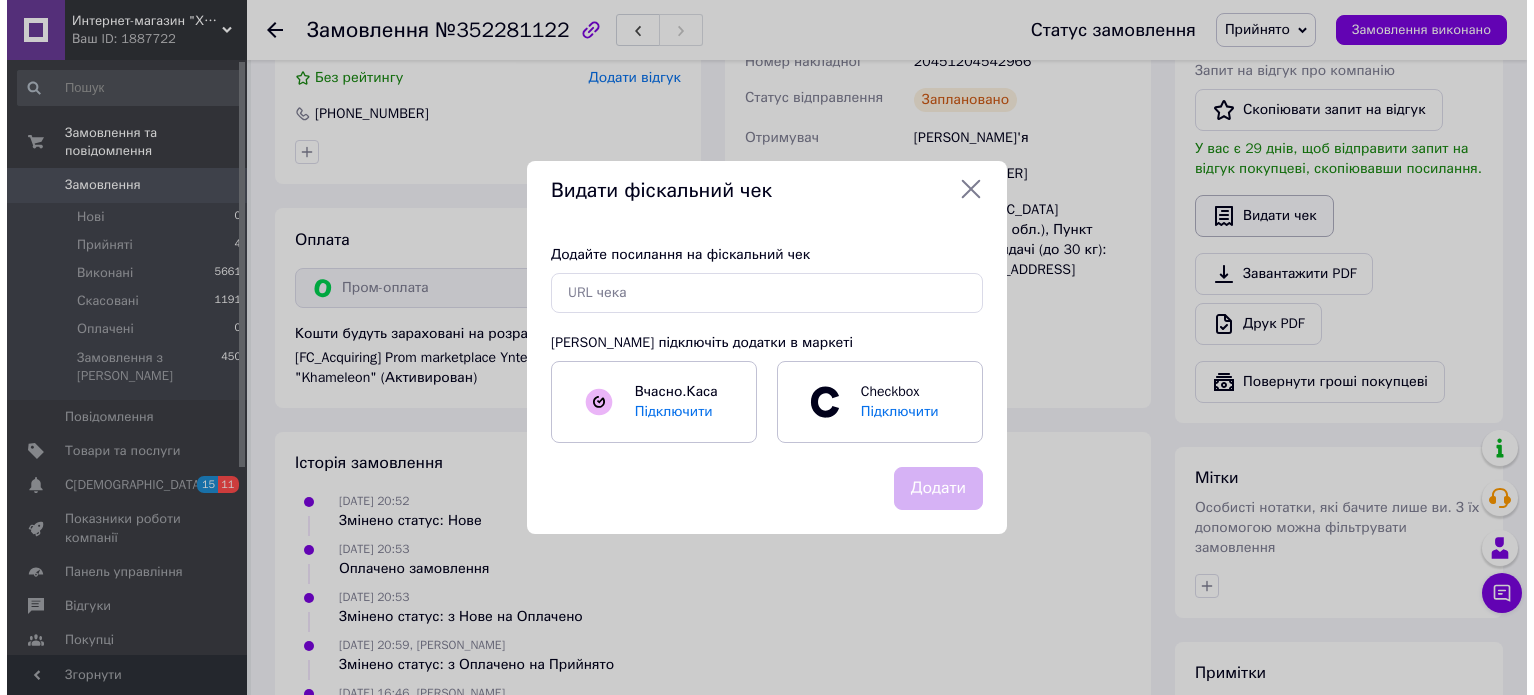 scroll, scrollTop: 540, scrollLeft: 0, axis: vertical 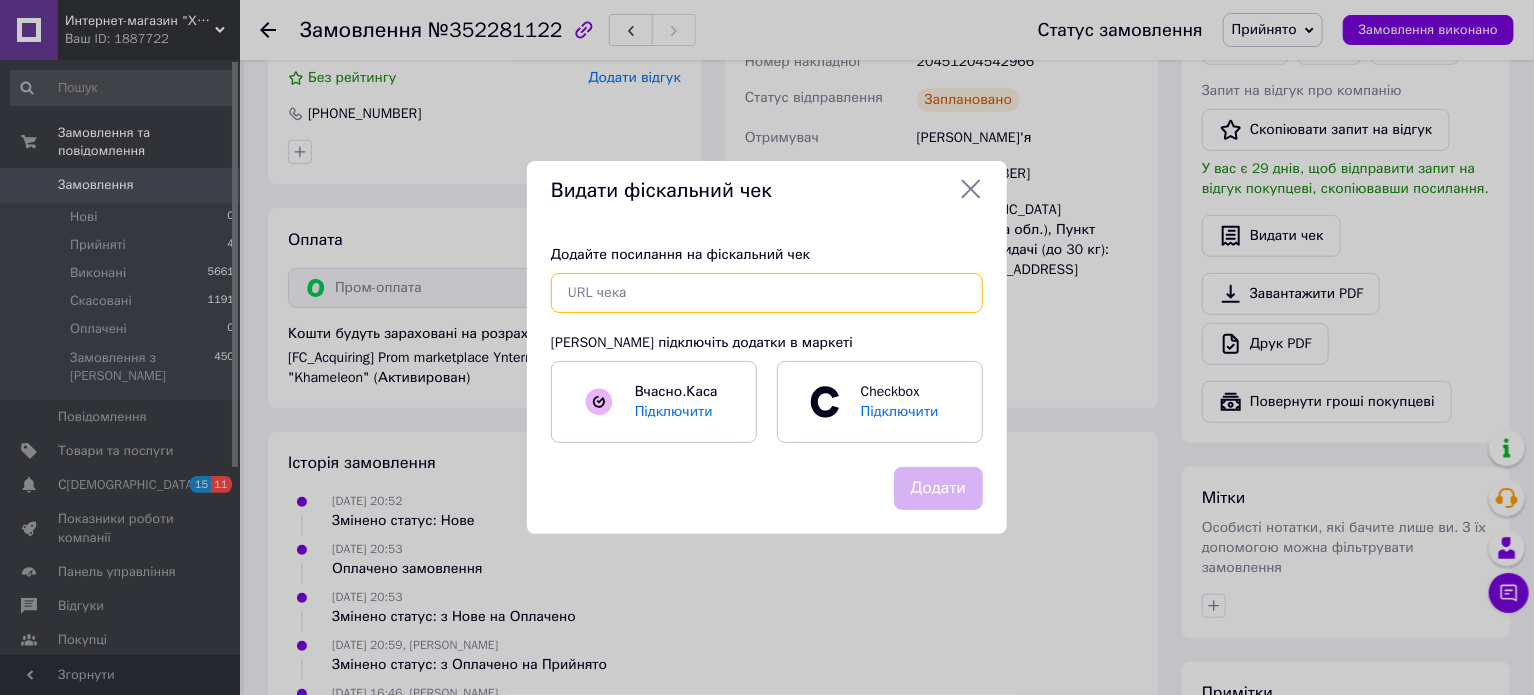 click at bounding box center [767, 293] 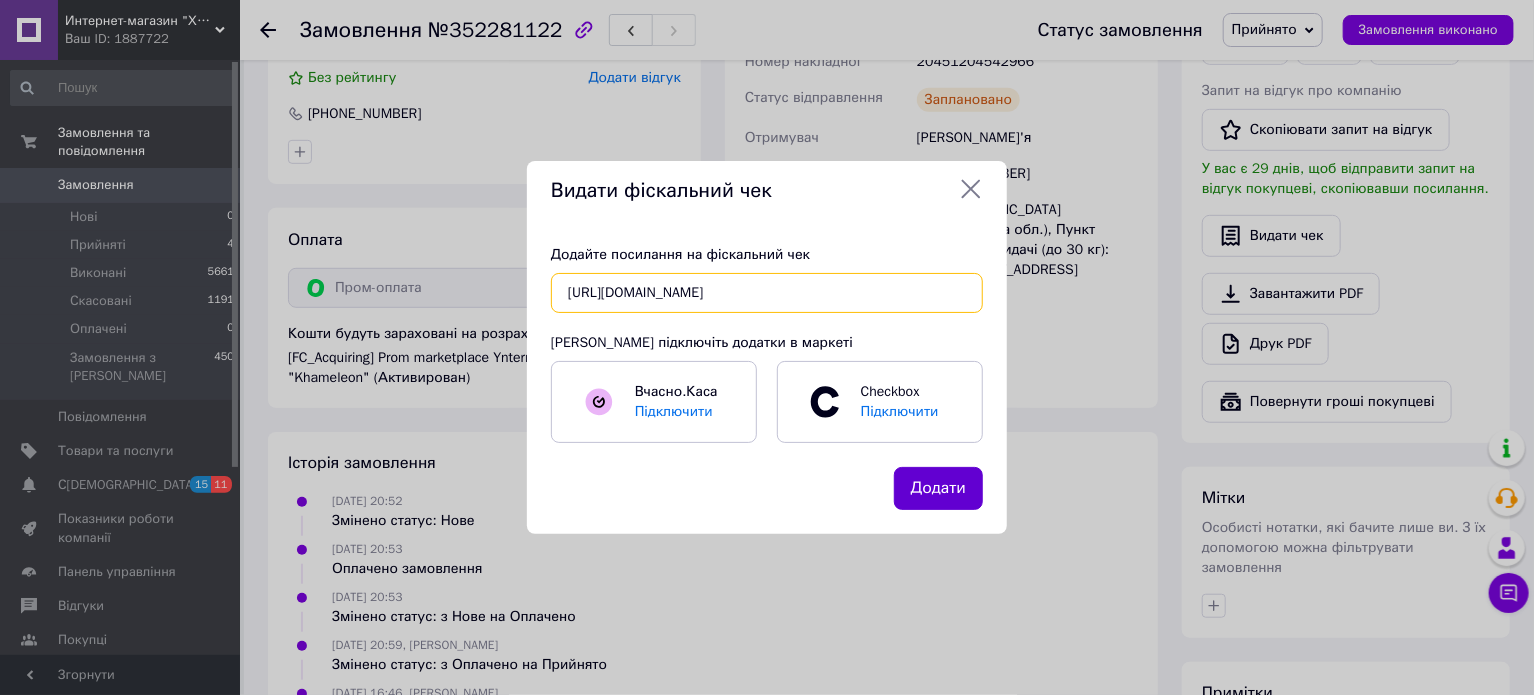 scroll, scrollTop: 0, scrollLeft: 37, axis: horizontal 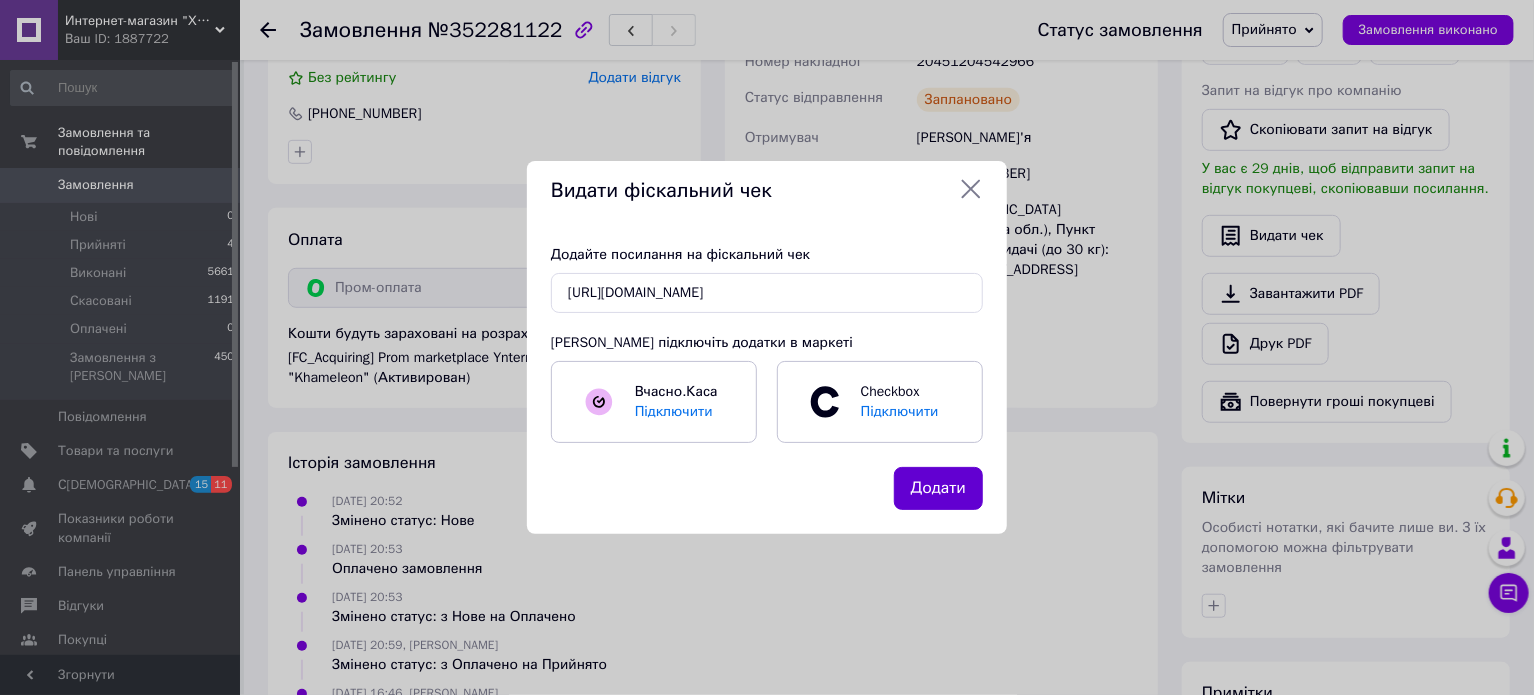 click on "Додати" at bounding box center [938, 488] 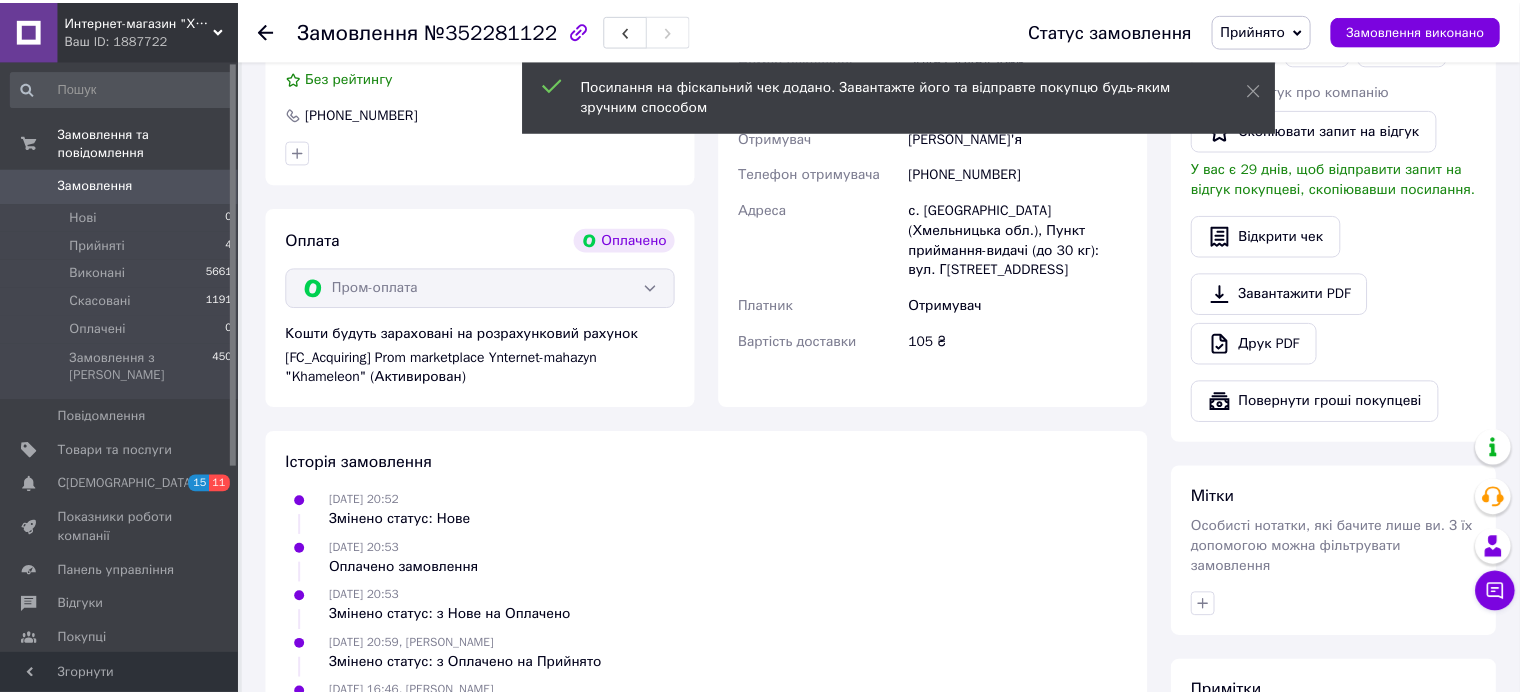 scroll, scrollTop: 560, scrollLeft: 0, axis: vertical 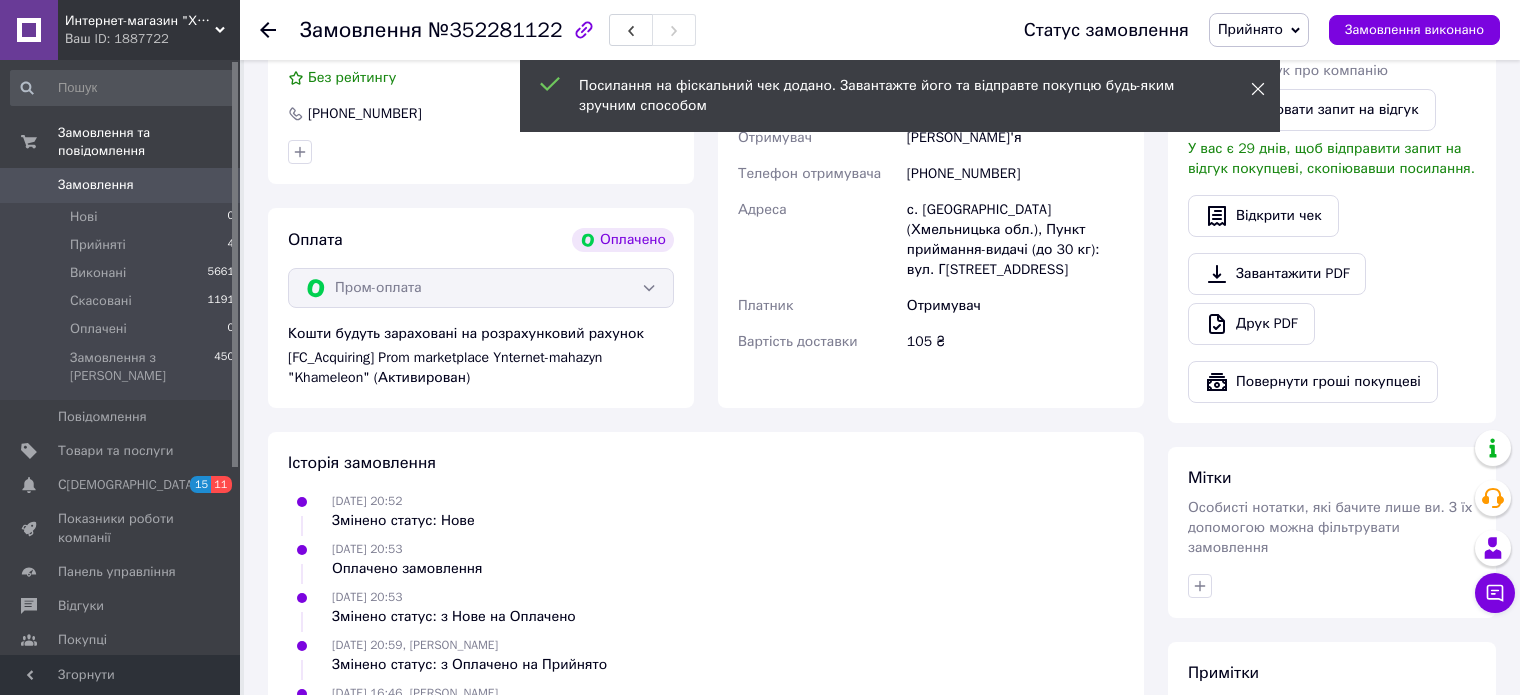 click 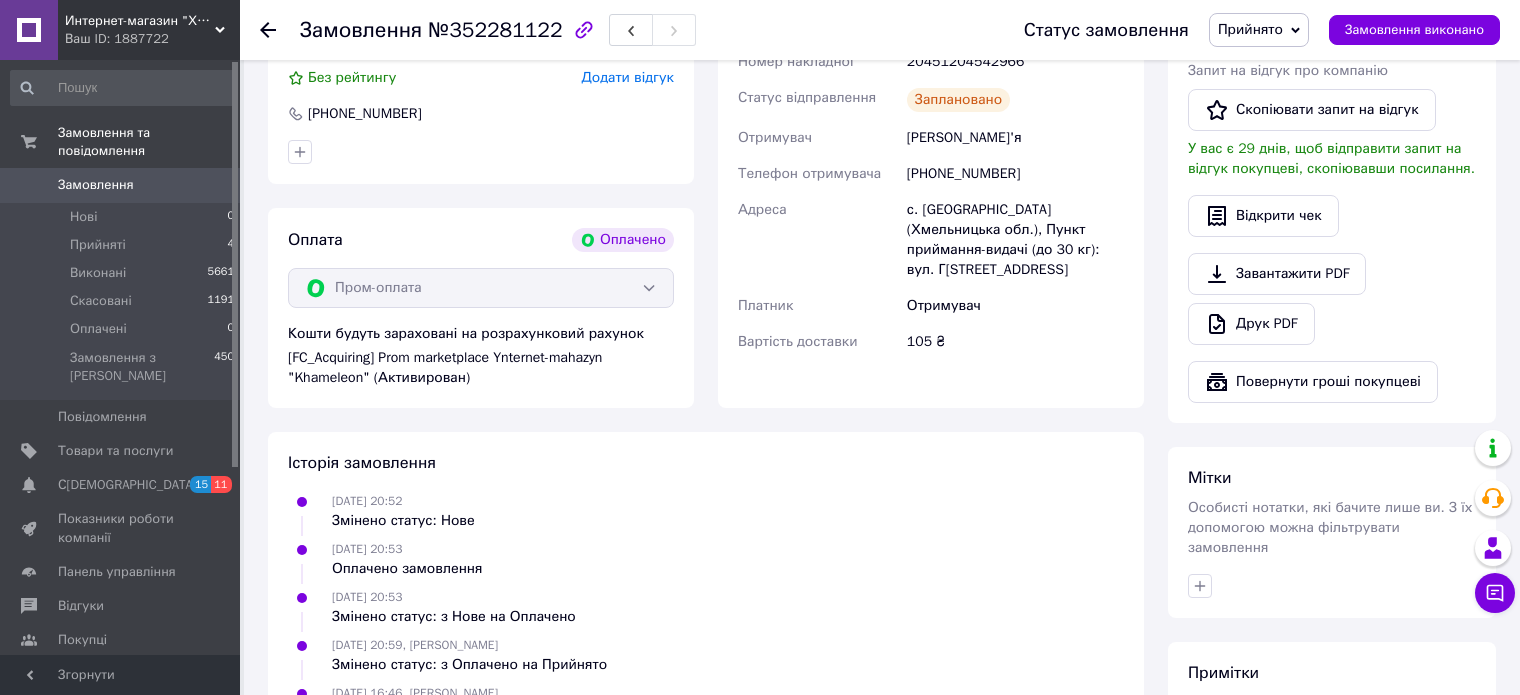 click on "Прийнято" at bounding box center (1250, 29) 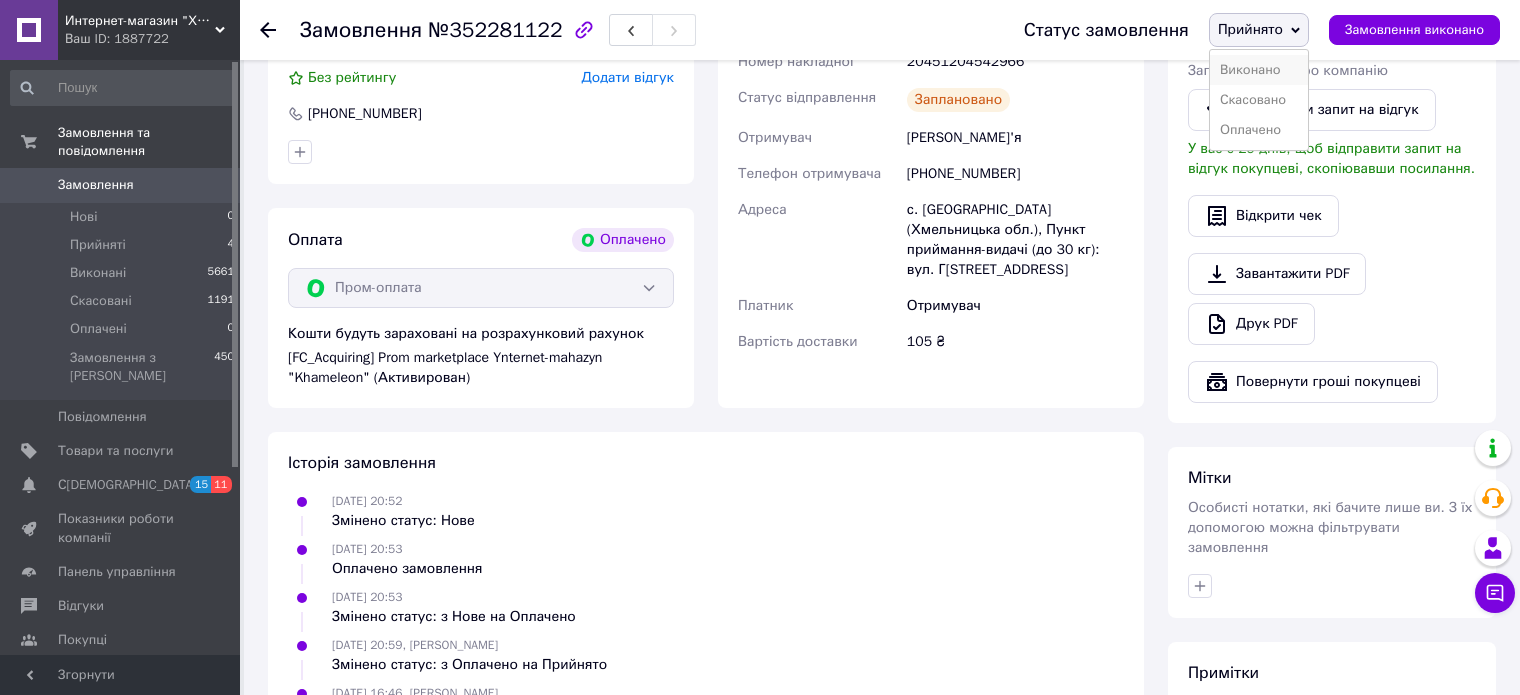 click on "Виконано" at bounding box center (1259, 70) 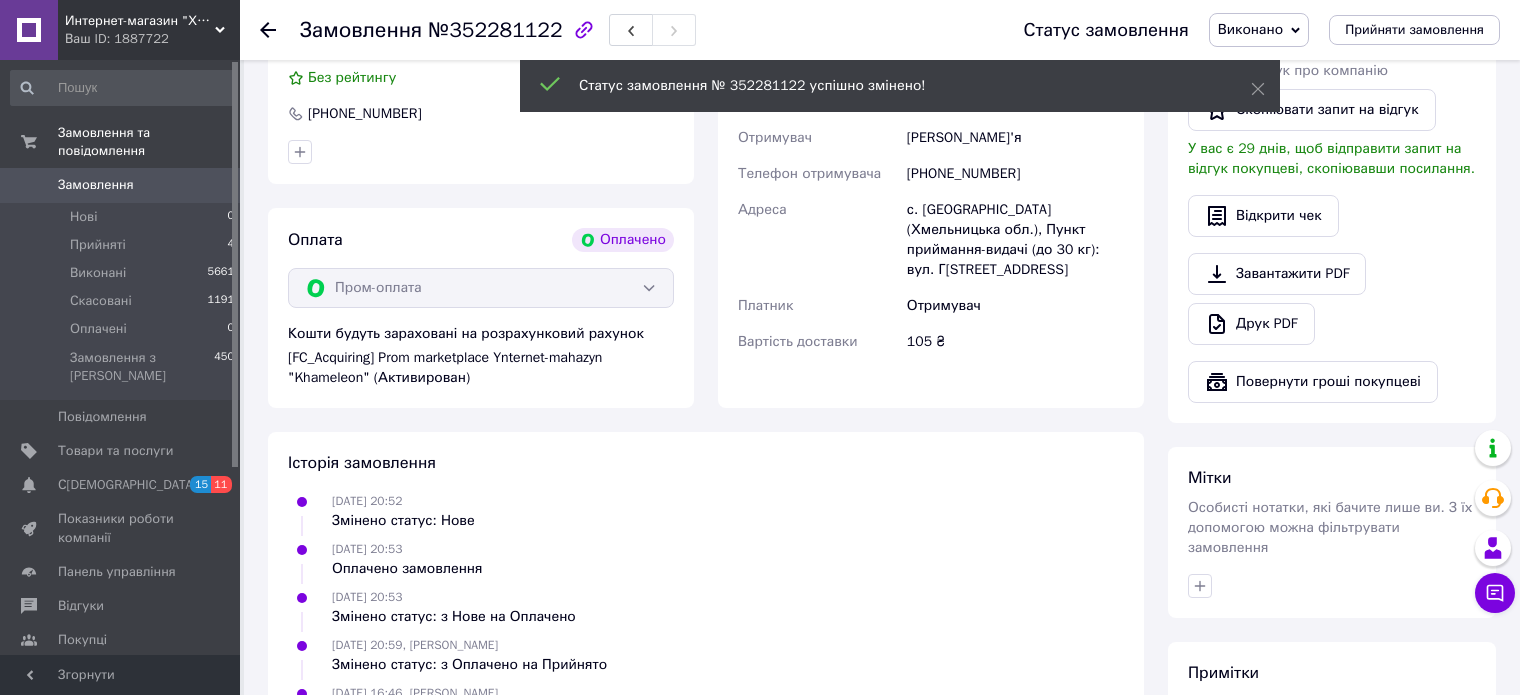click 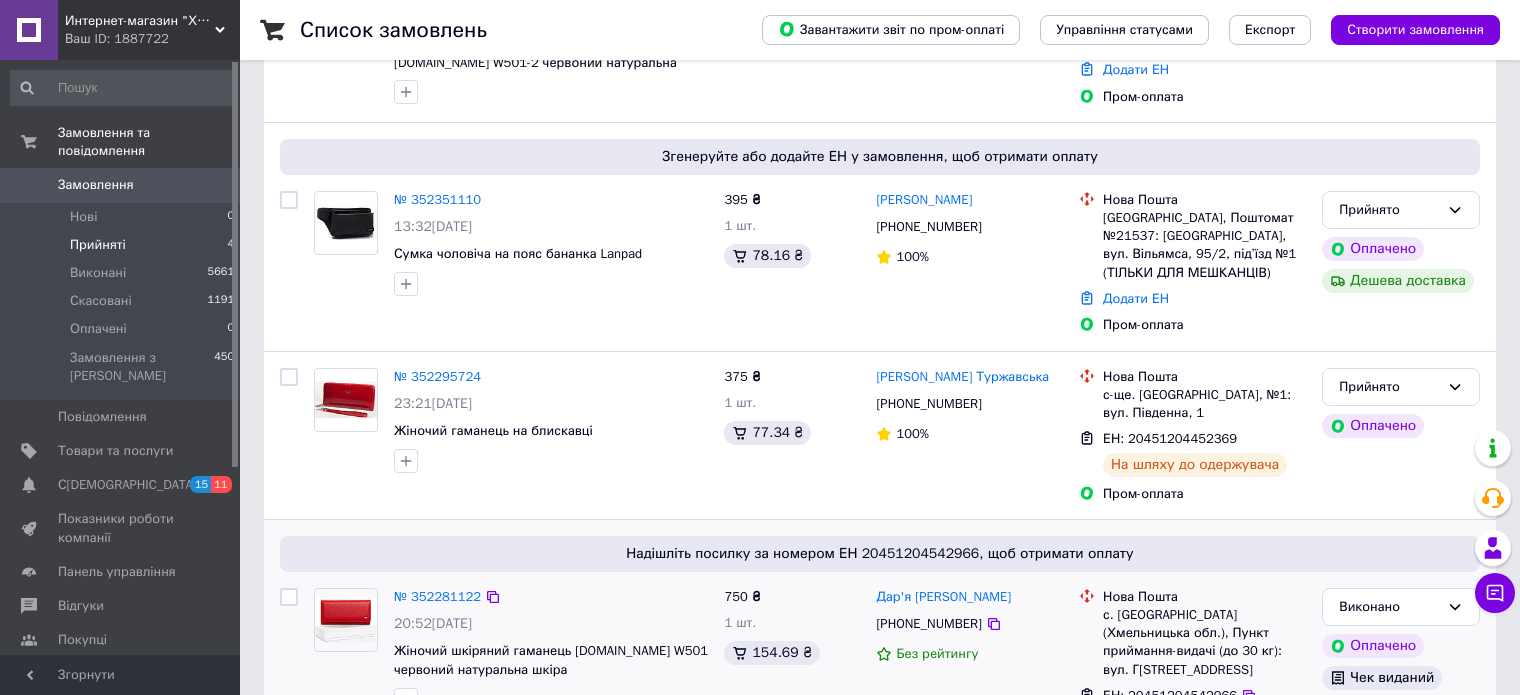 scroll, scrollTop: 560, scrollLeft: 0, axis: vertical 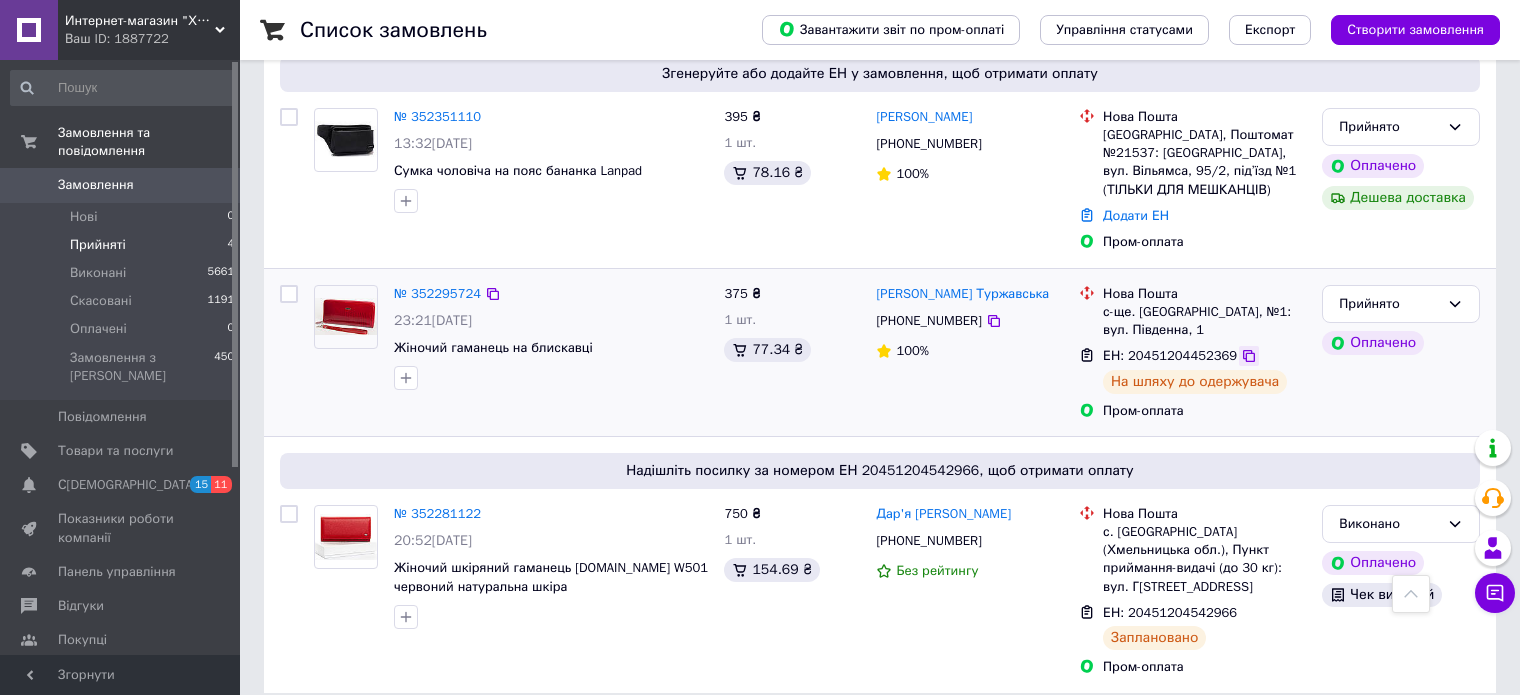 click 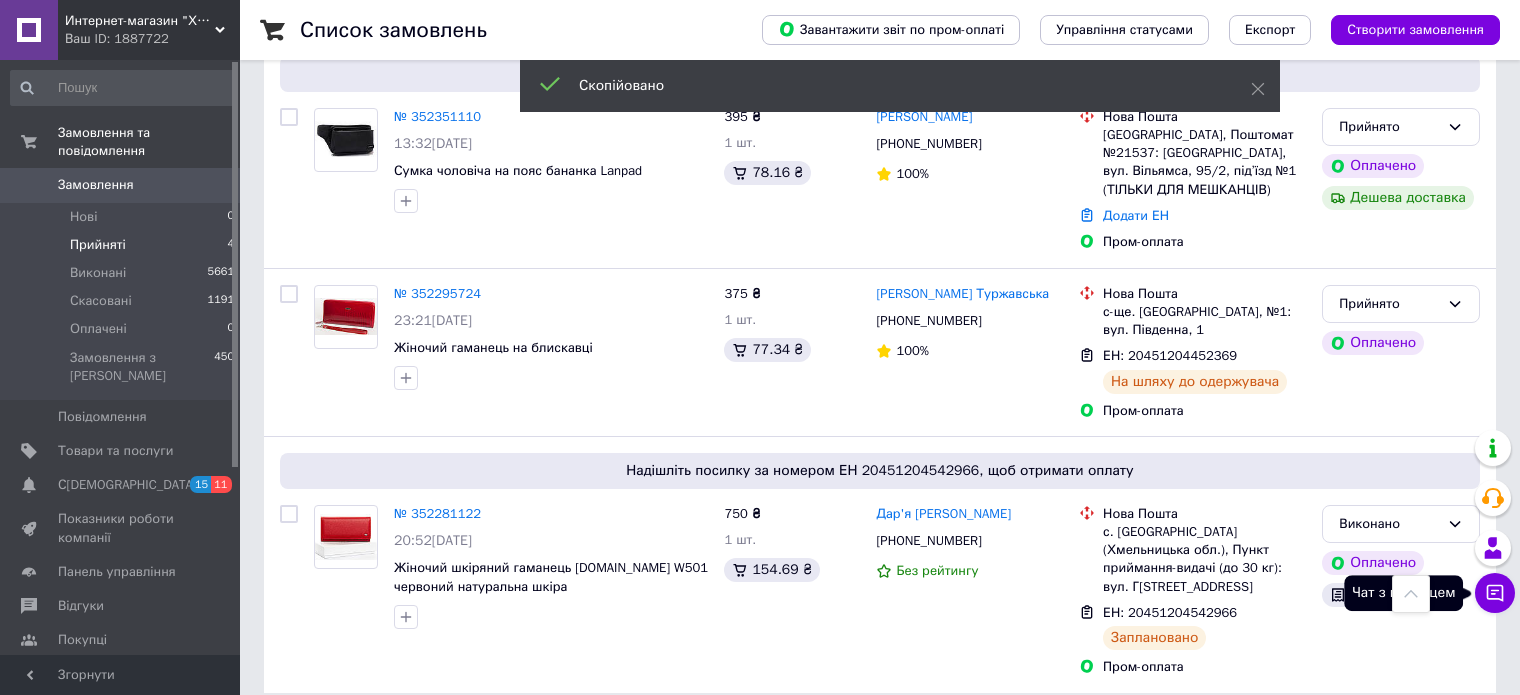 click 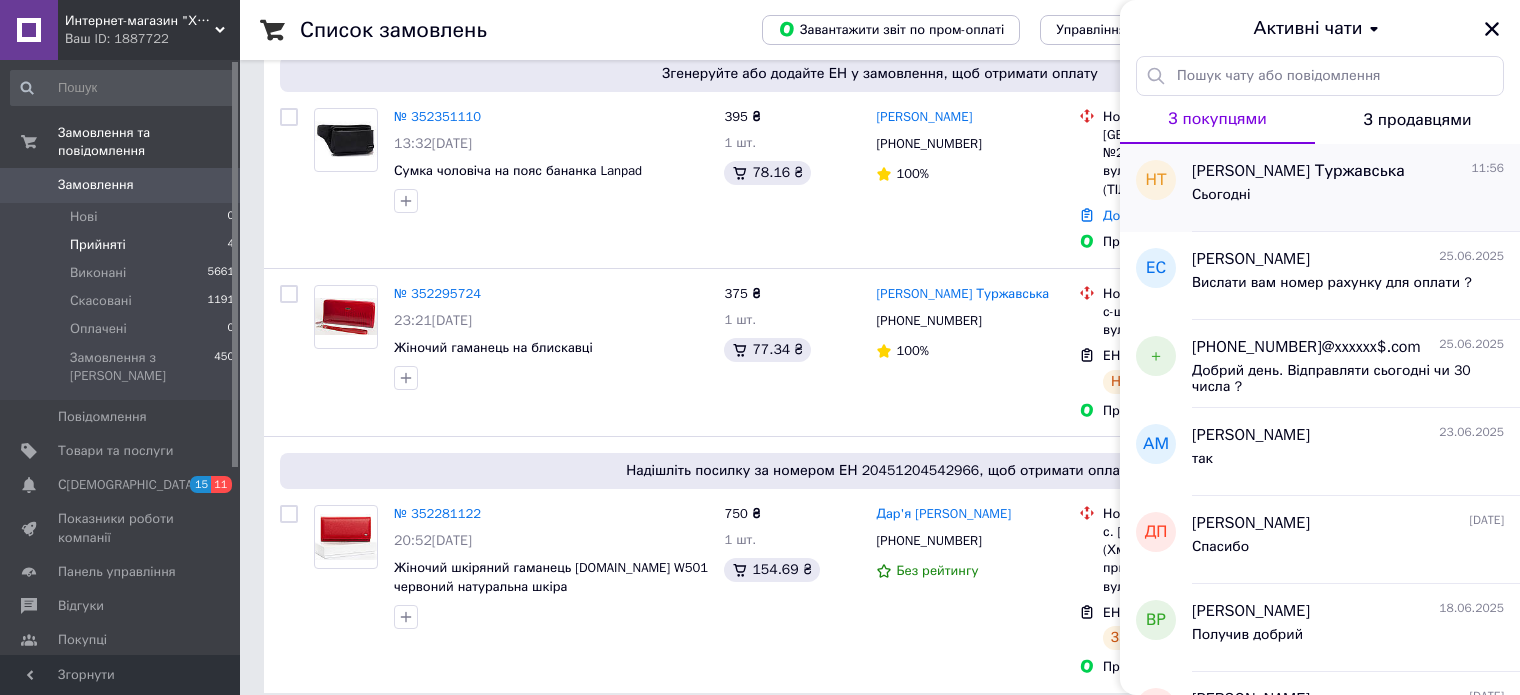 click on "Сьогодні" at bounding box center (1348, 199) 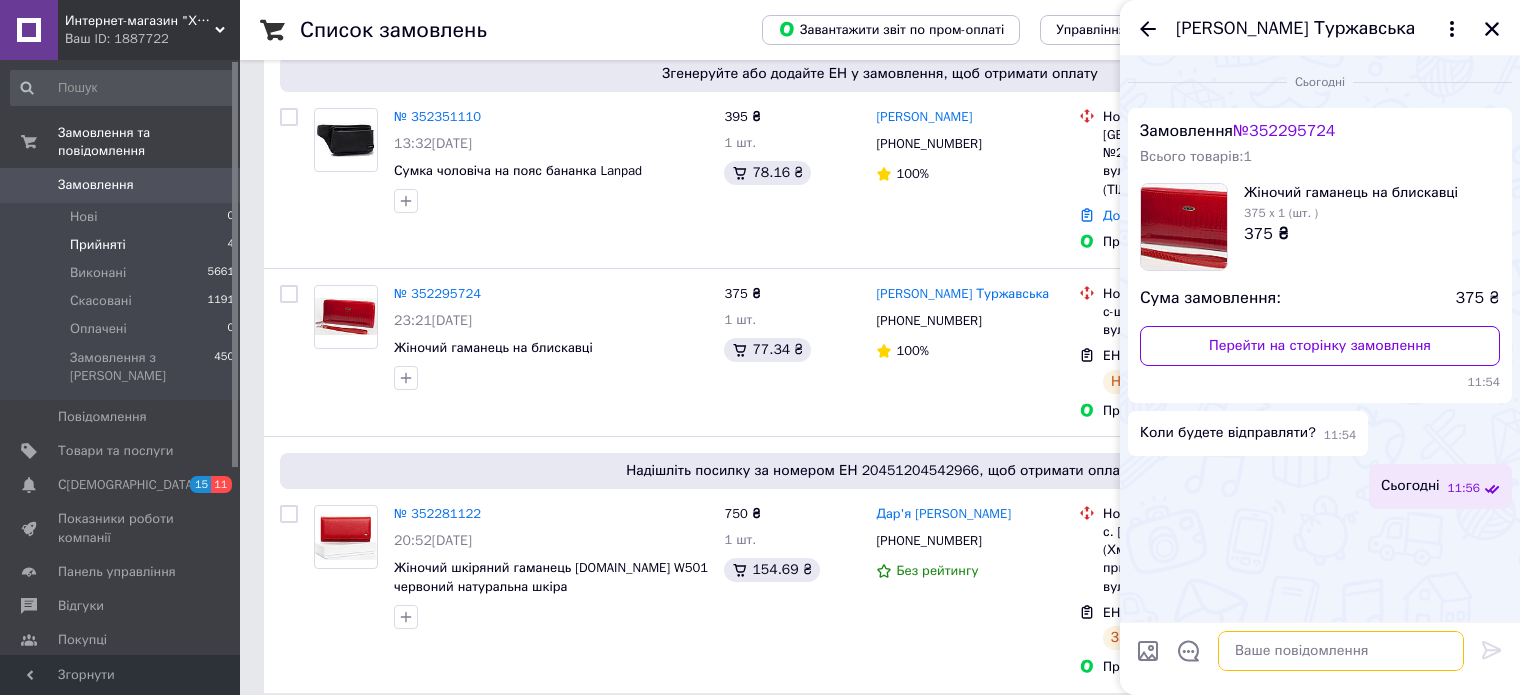 click at bounding box center (1341, 651) 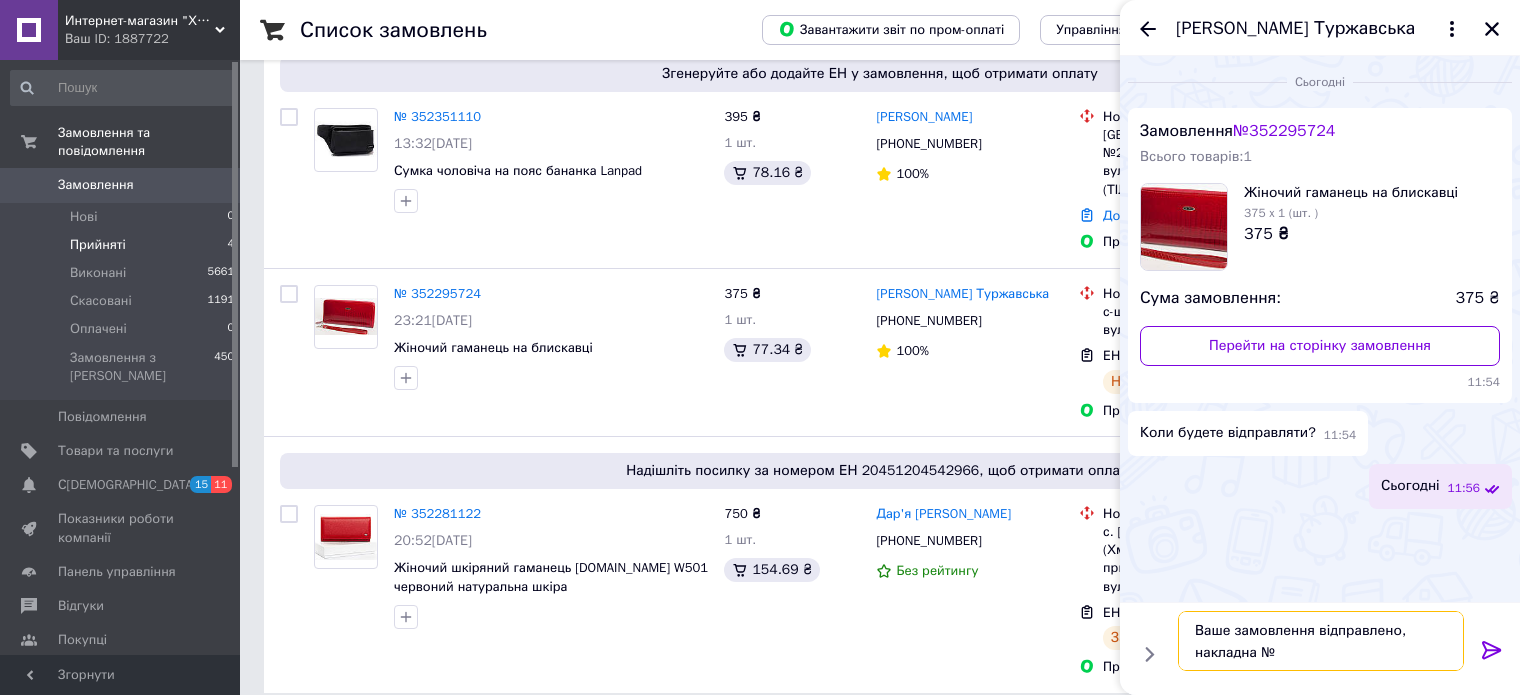 paste on "20451204452369" 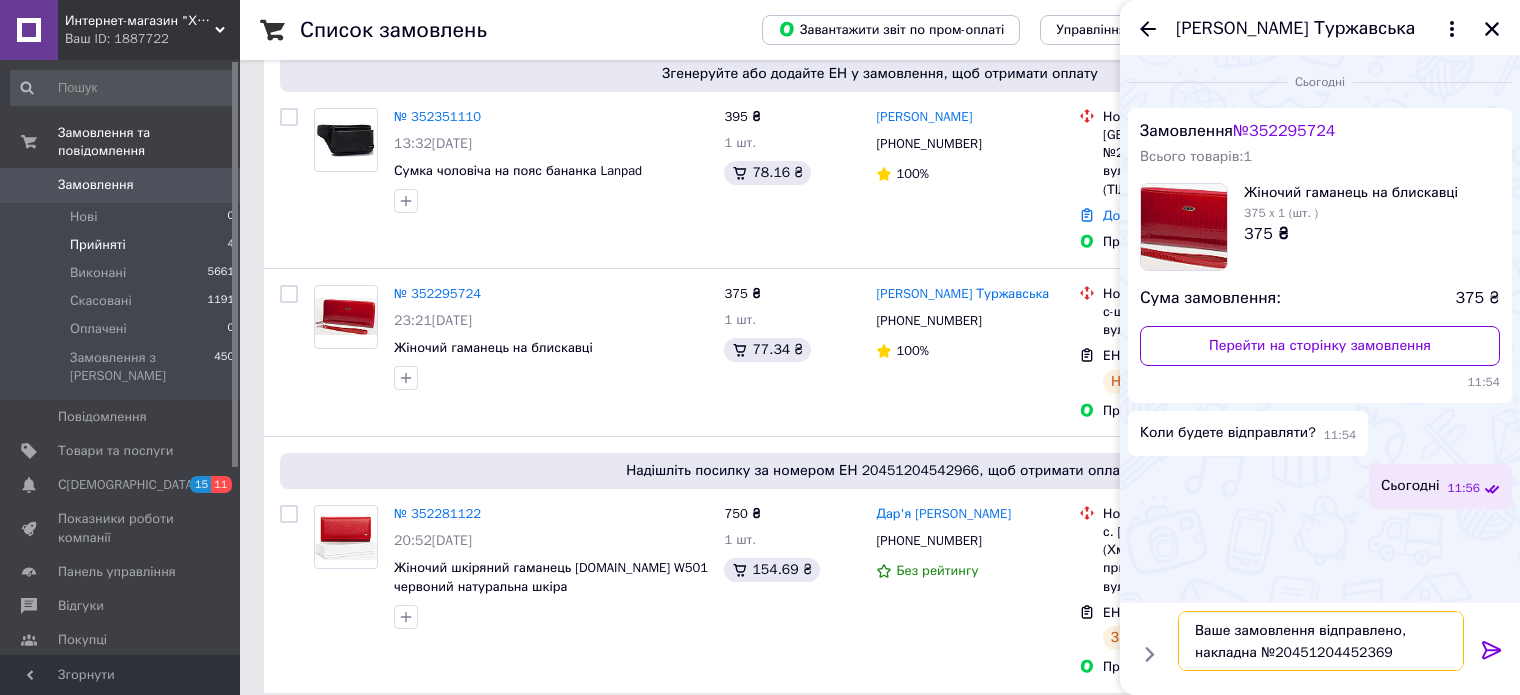 type on "Ваше замовлення відправлено, накладна №20451204452369" 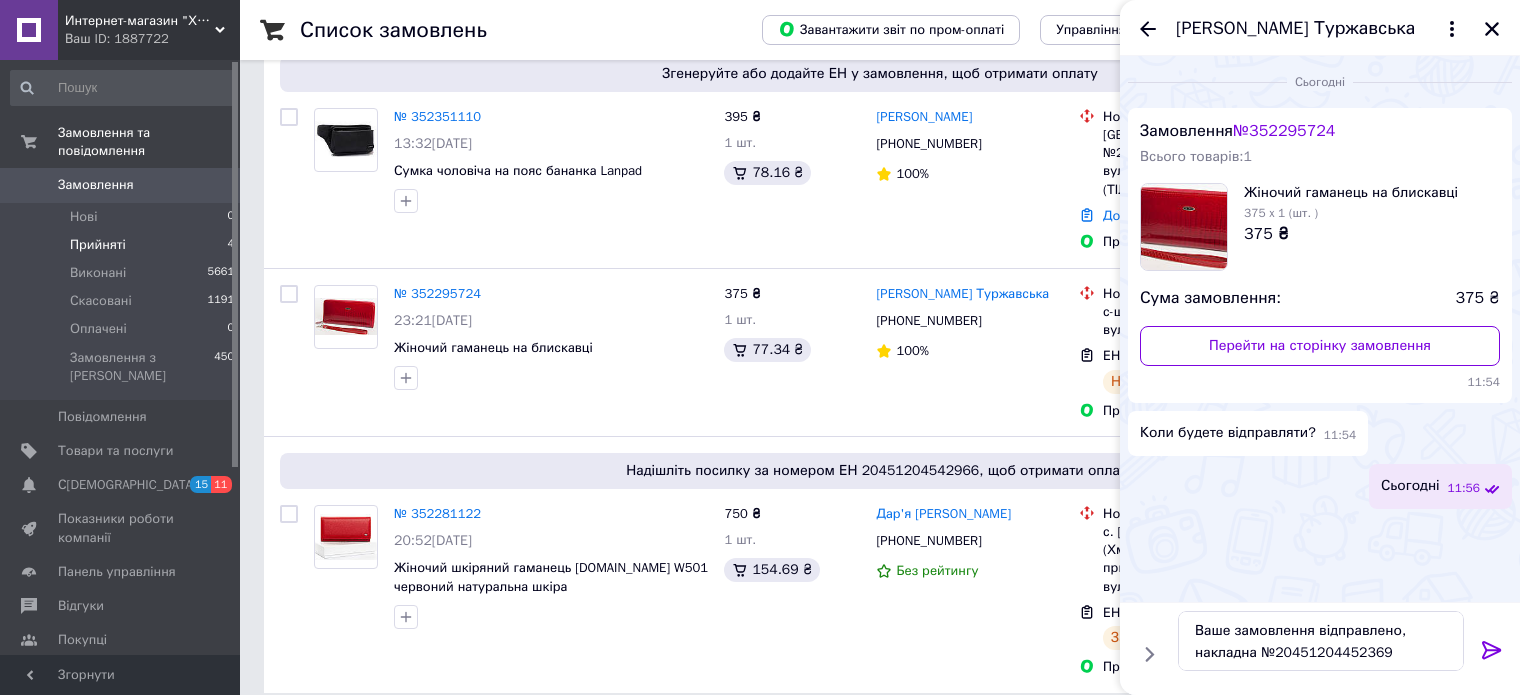 click 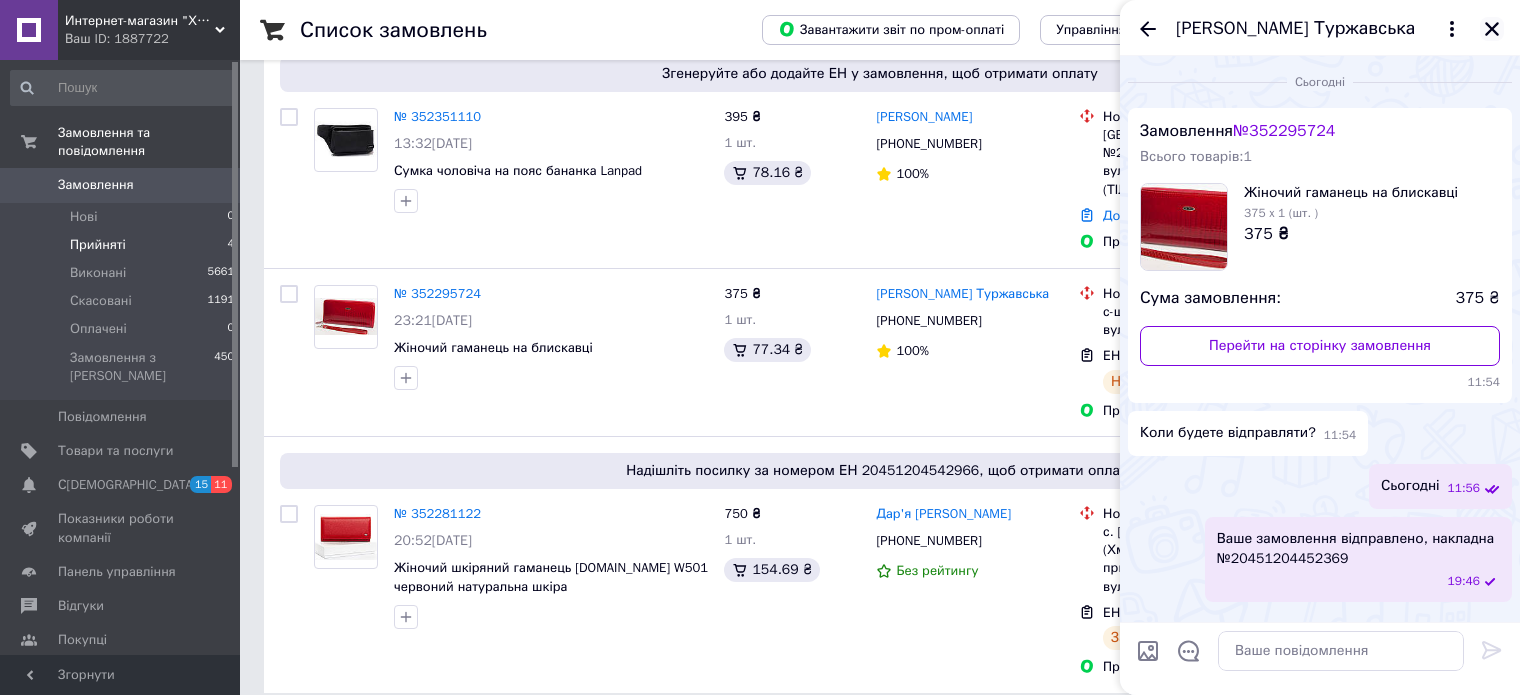 click 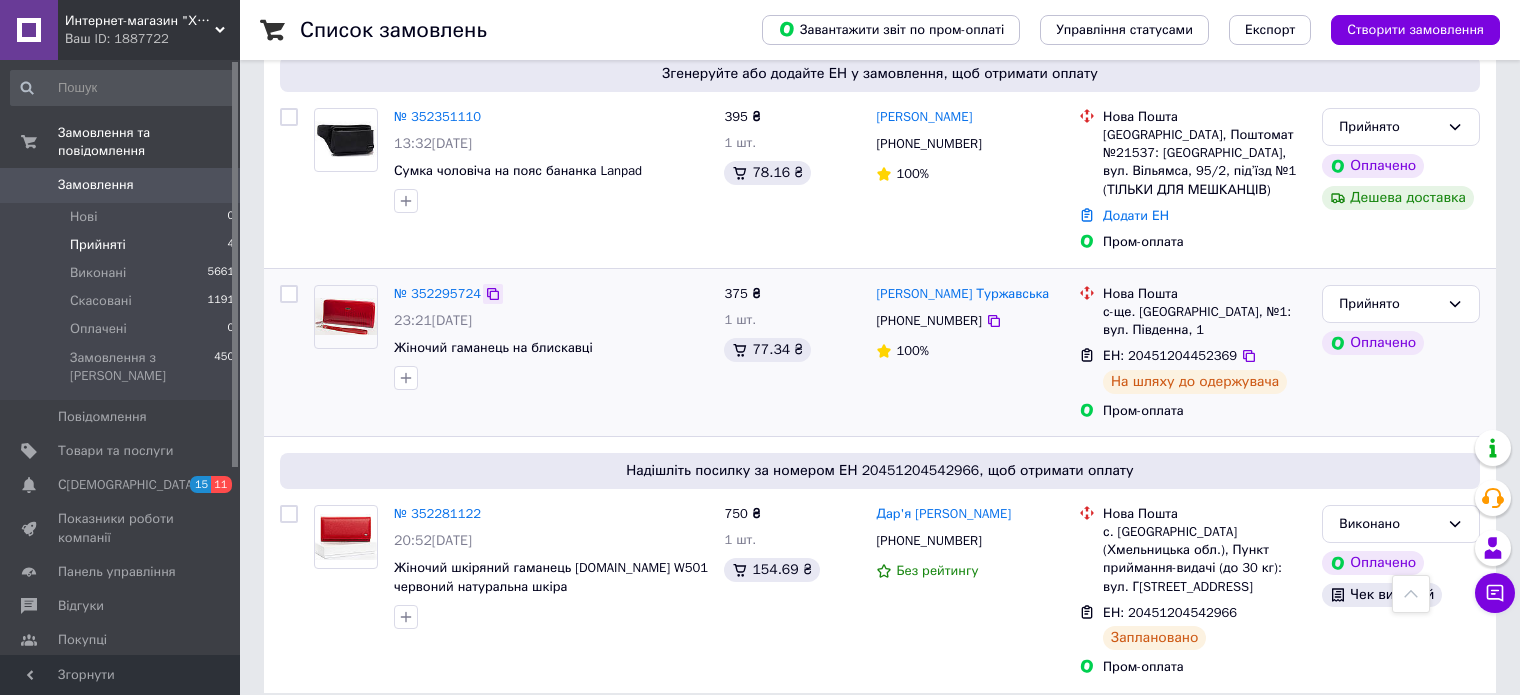 click 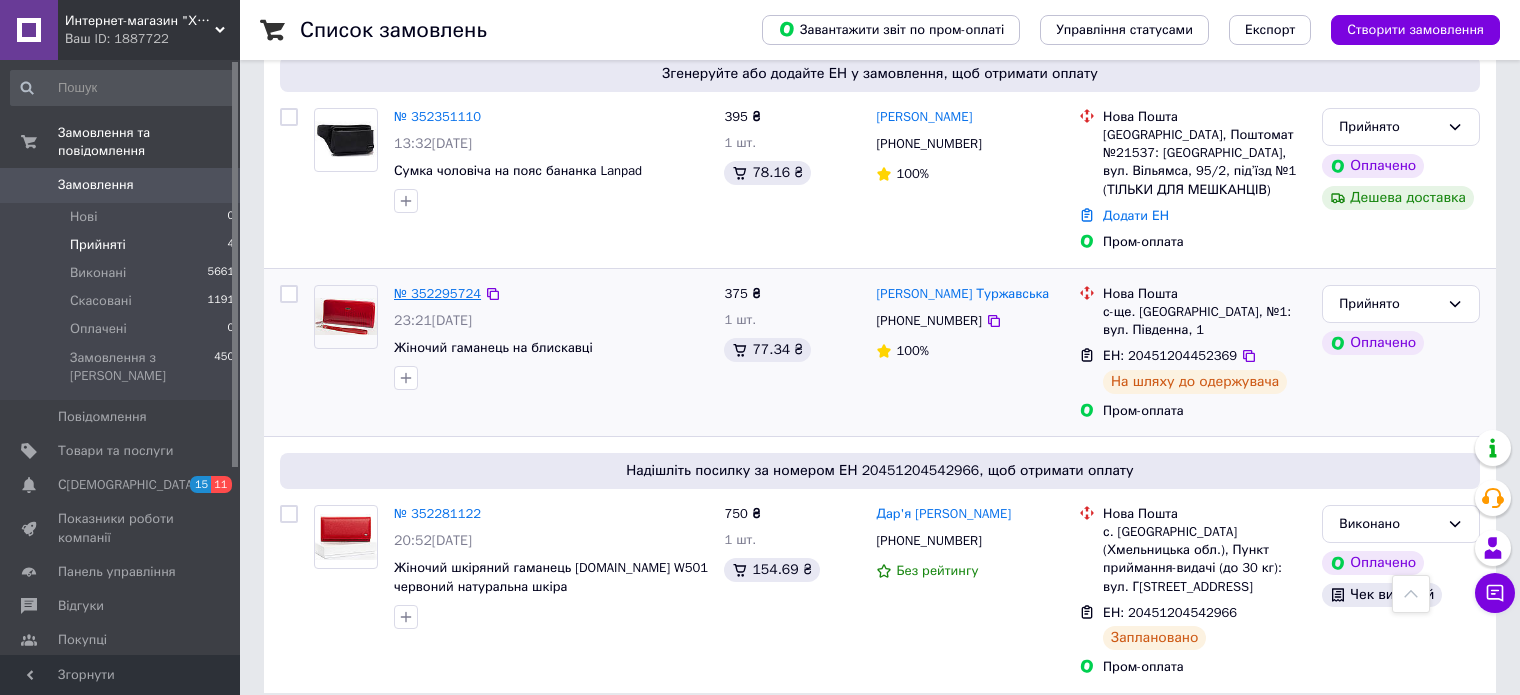 click on "№ 352295724" at bounding box center [437, 293] 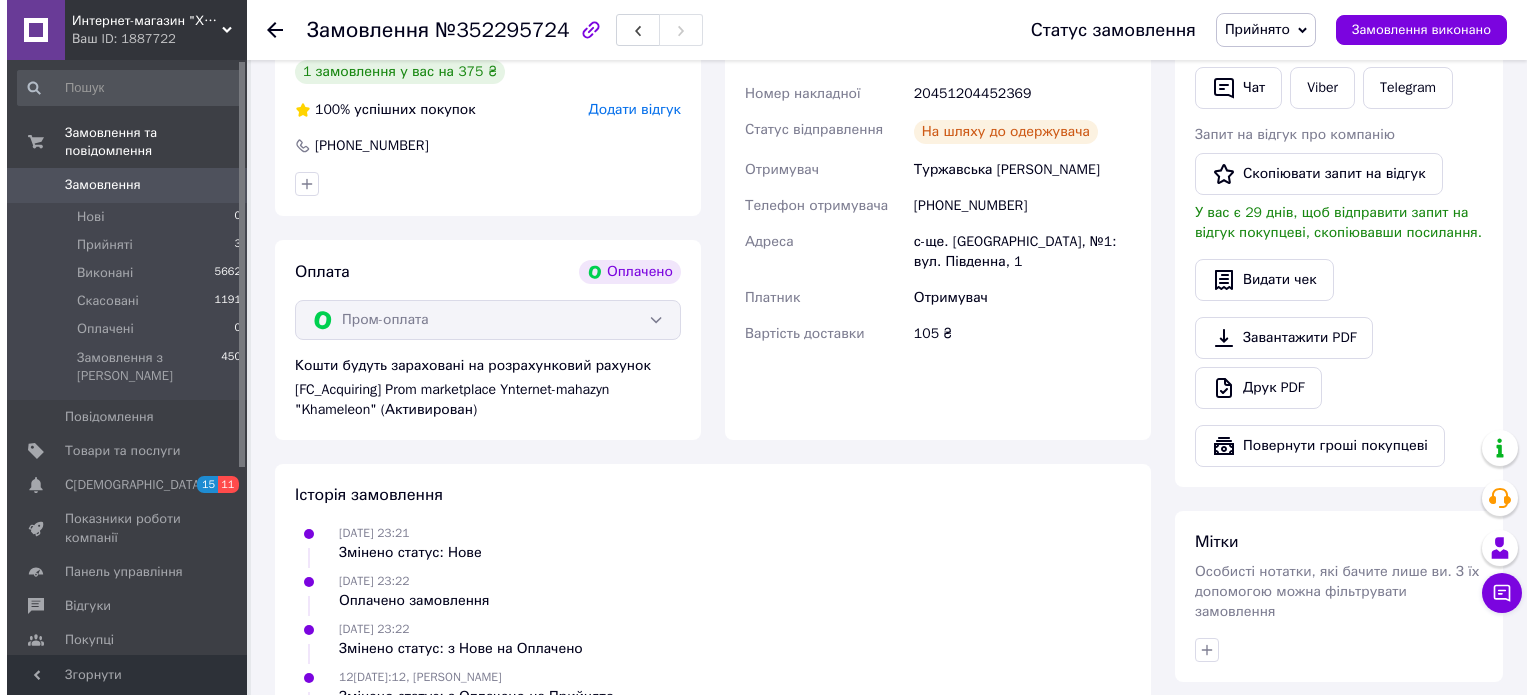 scroll, scrollTop: 374, scrollLeft: 0, axis: vertical 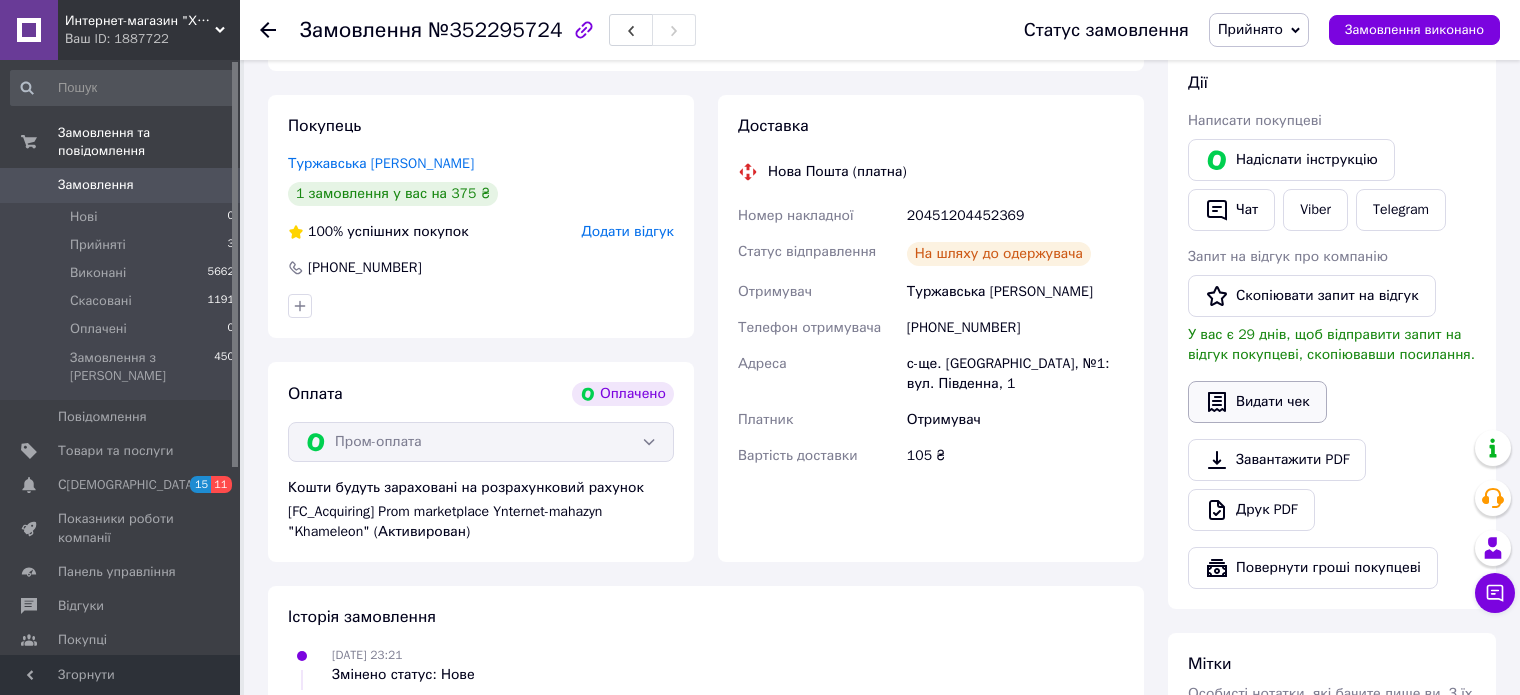 click 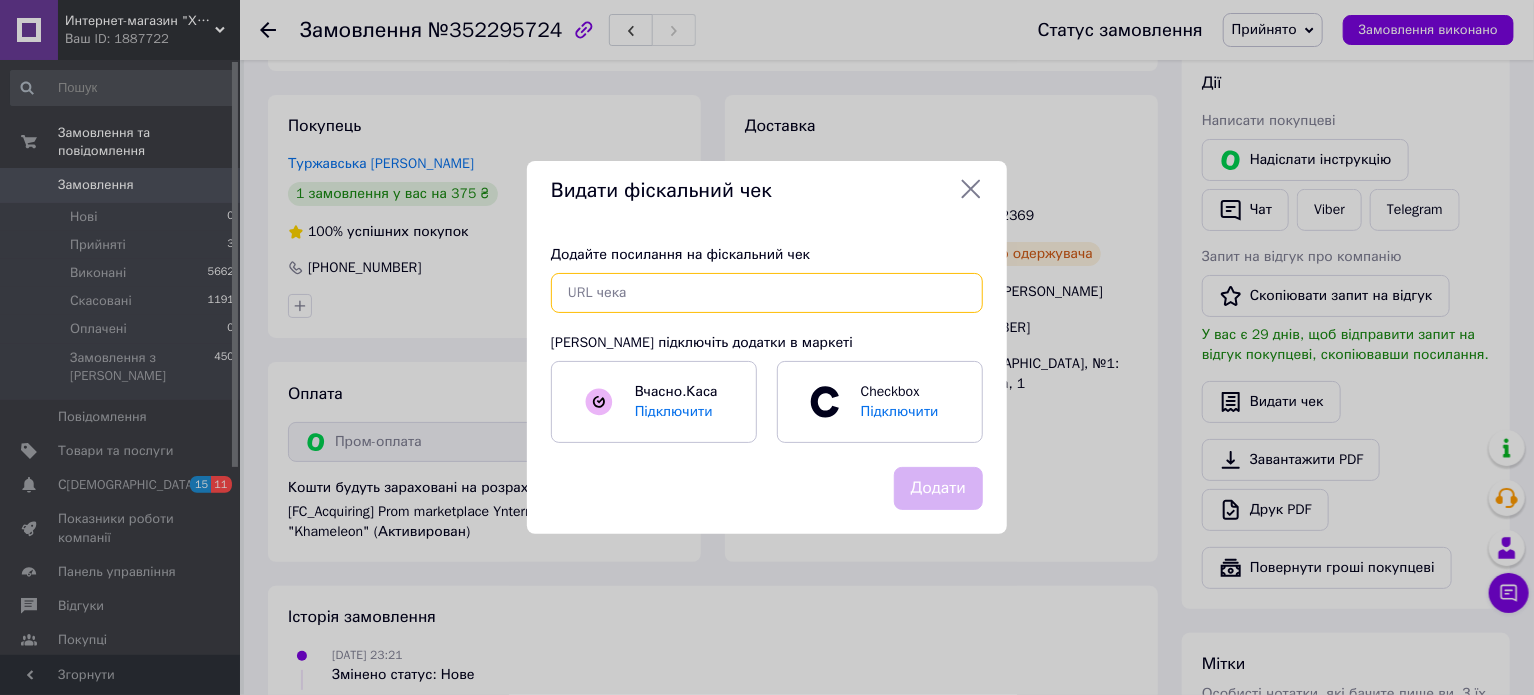 click at bounding box center (767, 293) 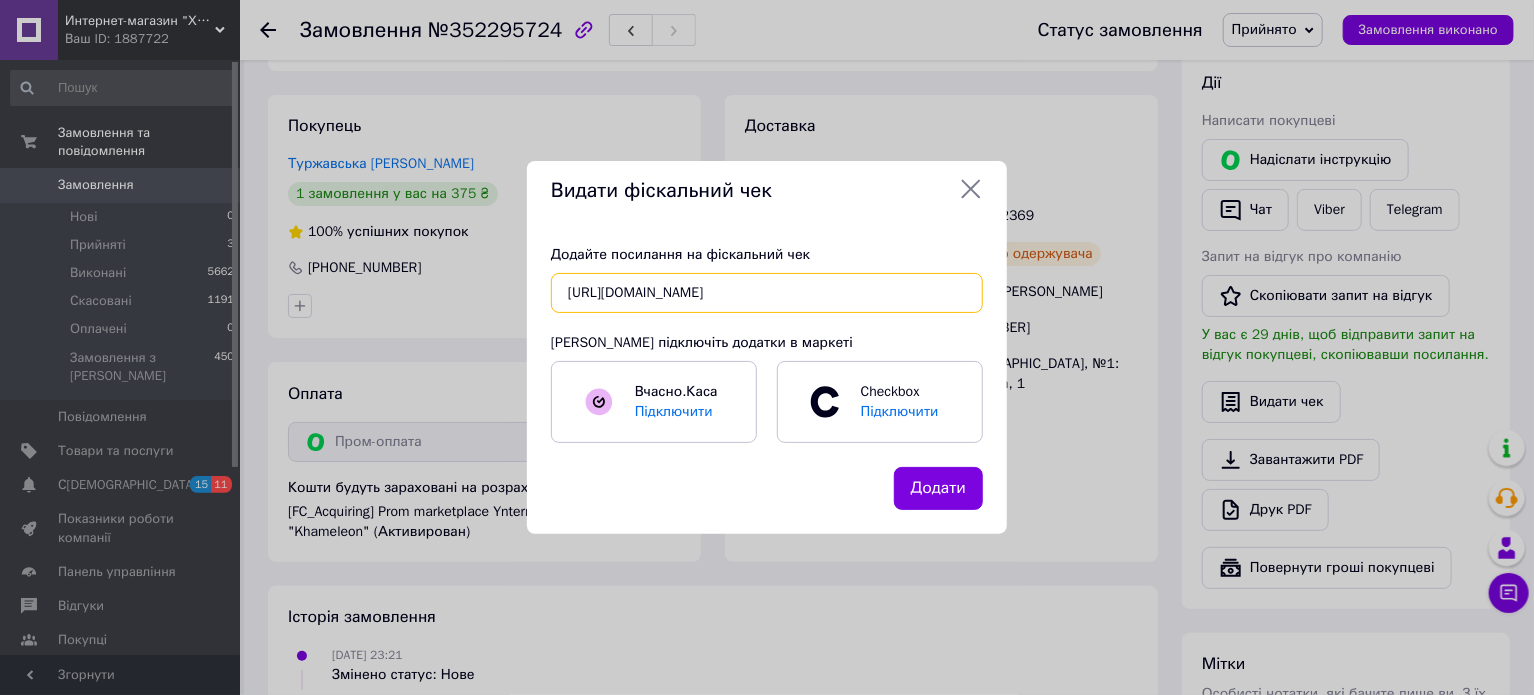 scroll, scrollTop: 0, scrollLeft: 37, axis: horizontal 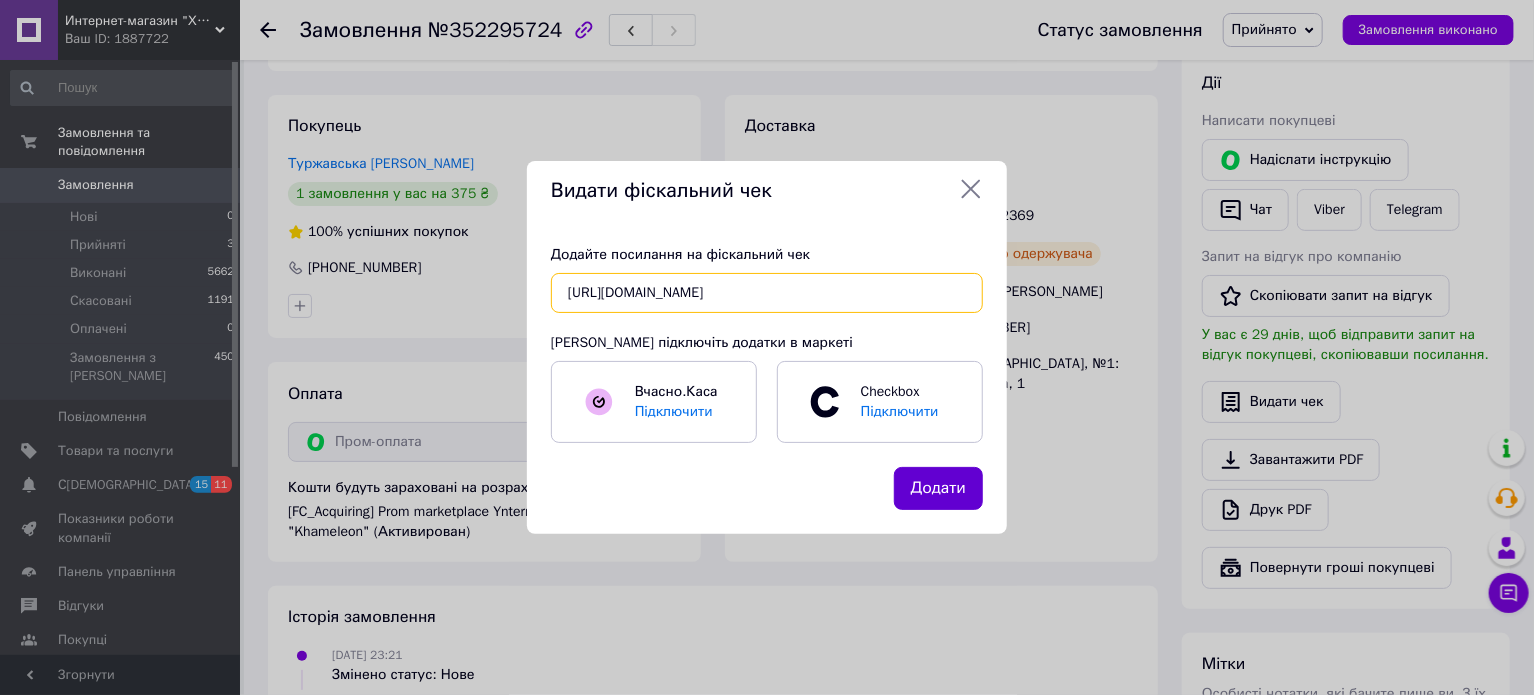 type on "[URL][DOMAIN_NAME]" 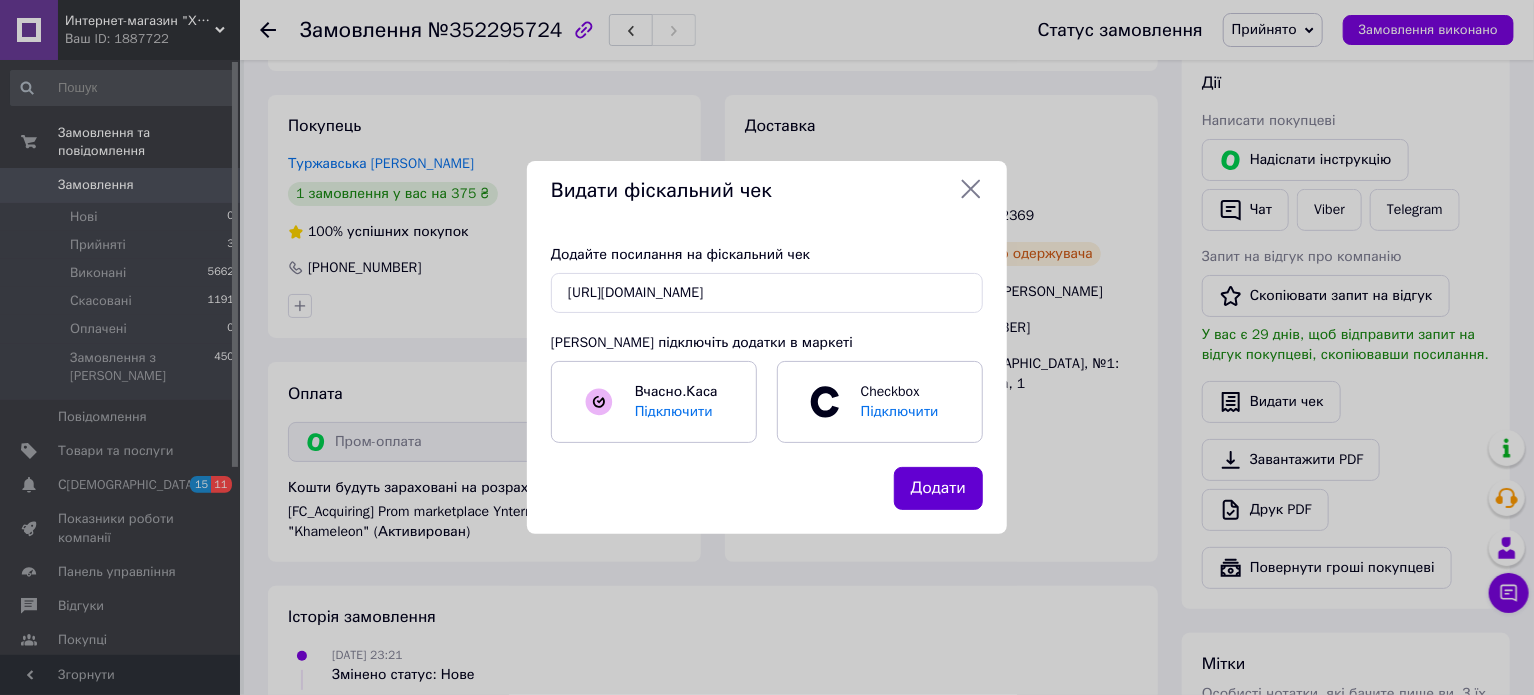 click on "Додати" at bounding box center [938, 488] 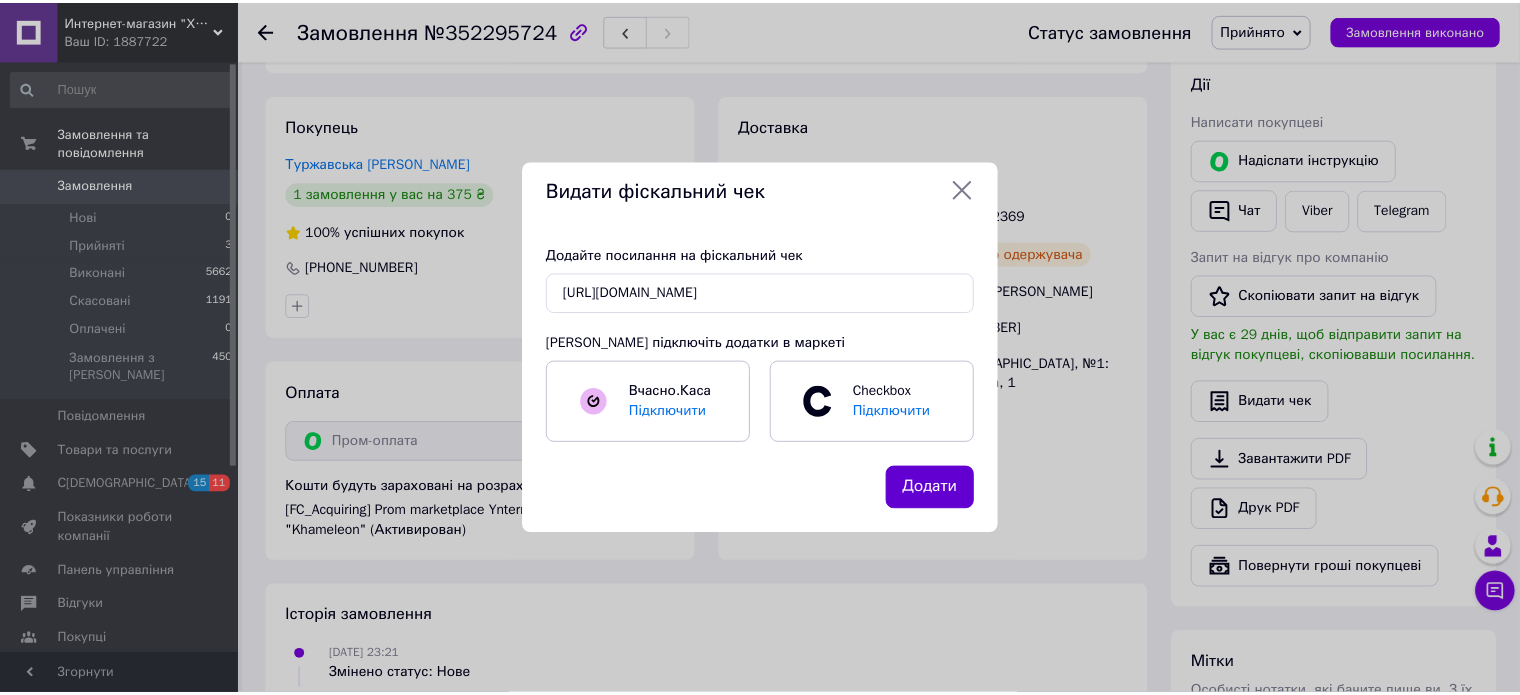 scroll, scrollTop: 0, scrollLeft: 0, axis: both 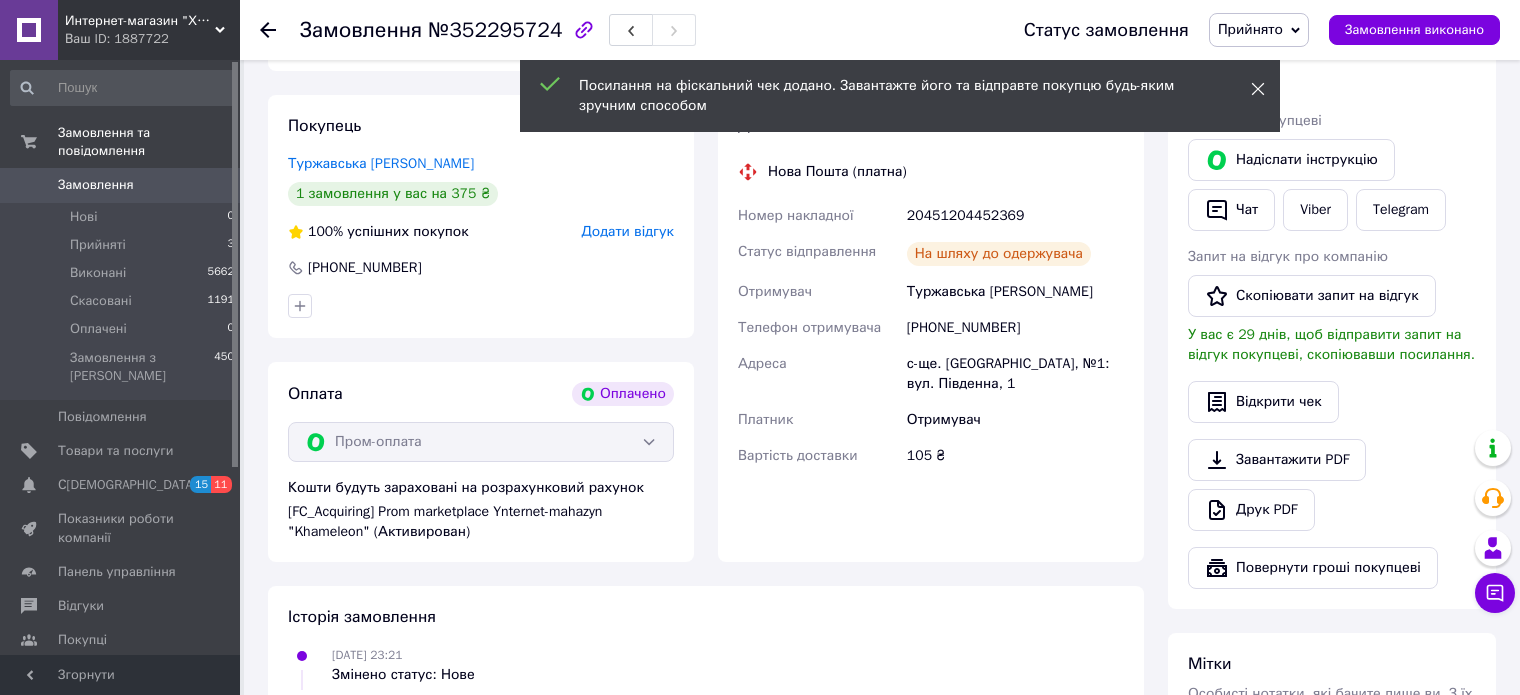 click 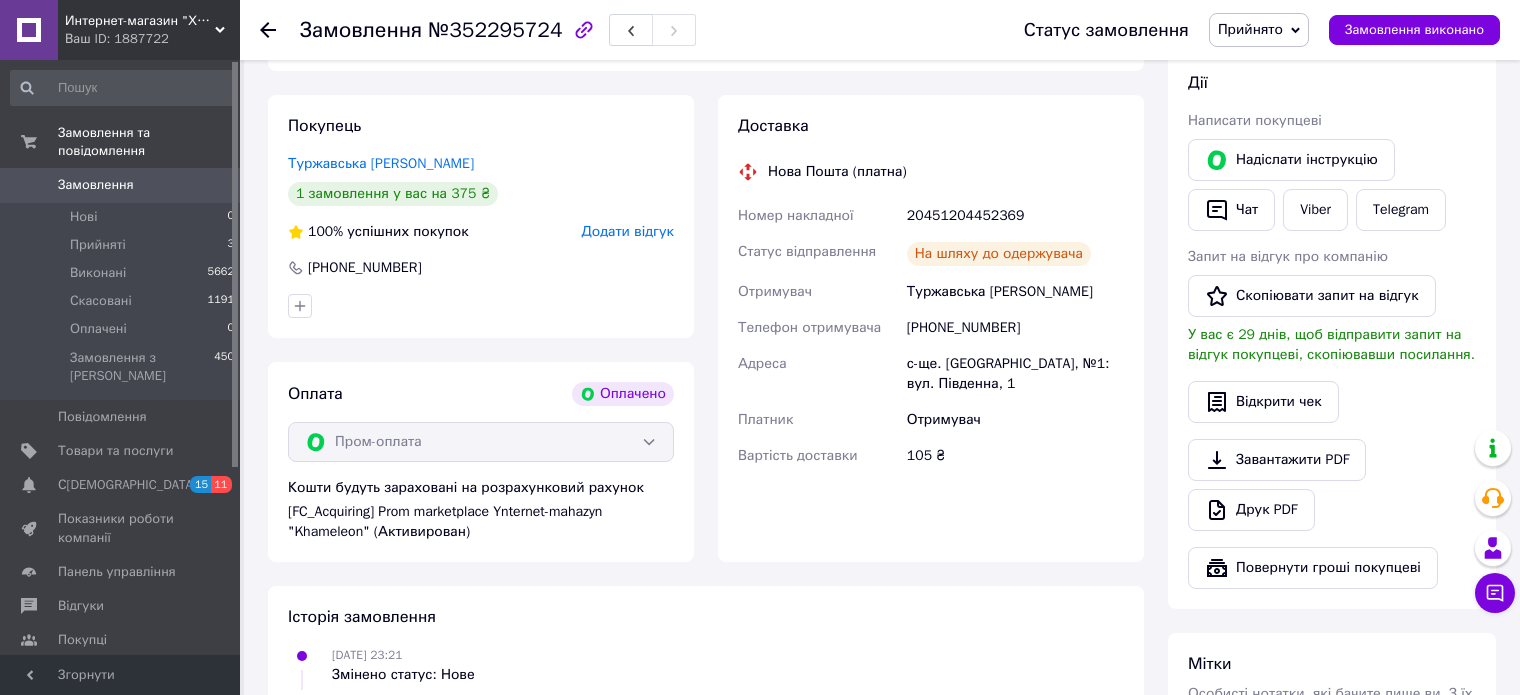 click on "Прийнято" at bounding box center [1250, 29] 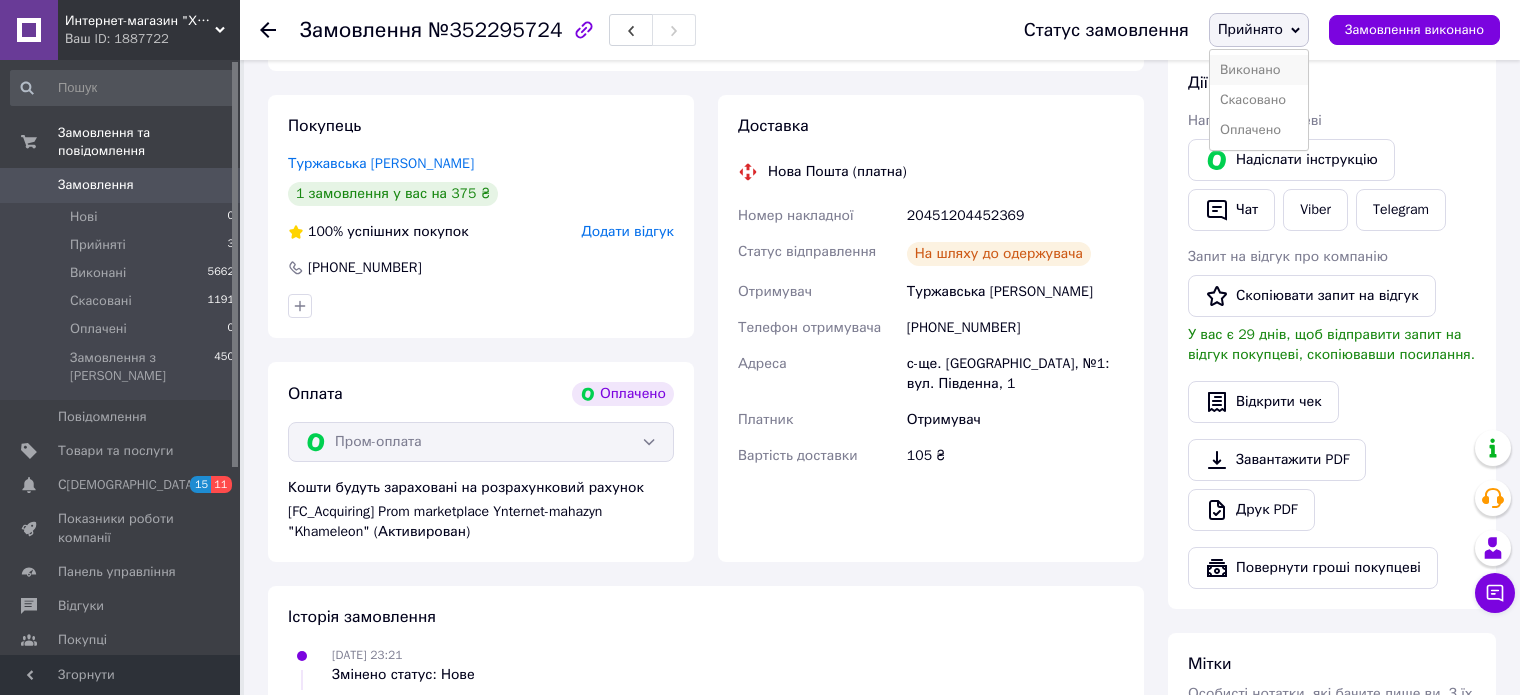 click on "Виконано" at bounding box center (1259, 70) 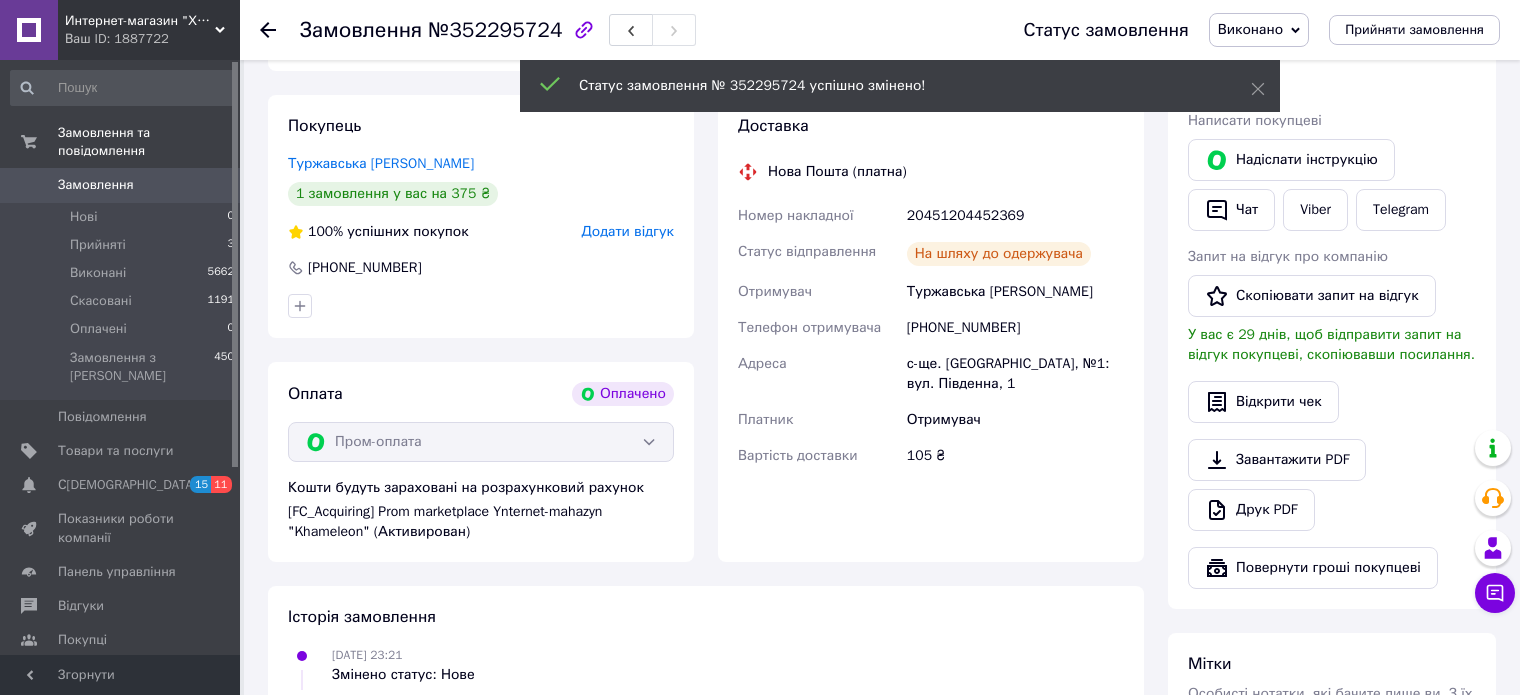 click 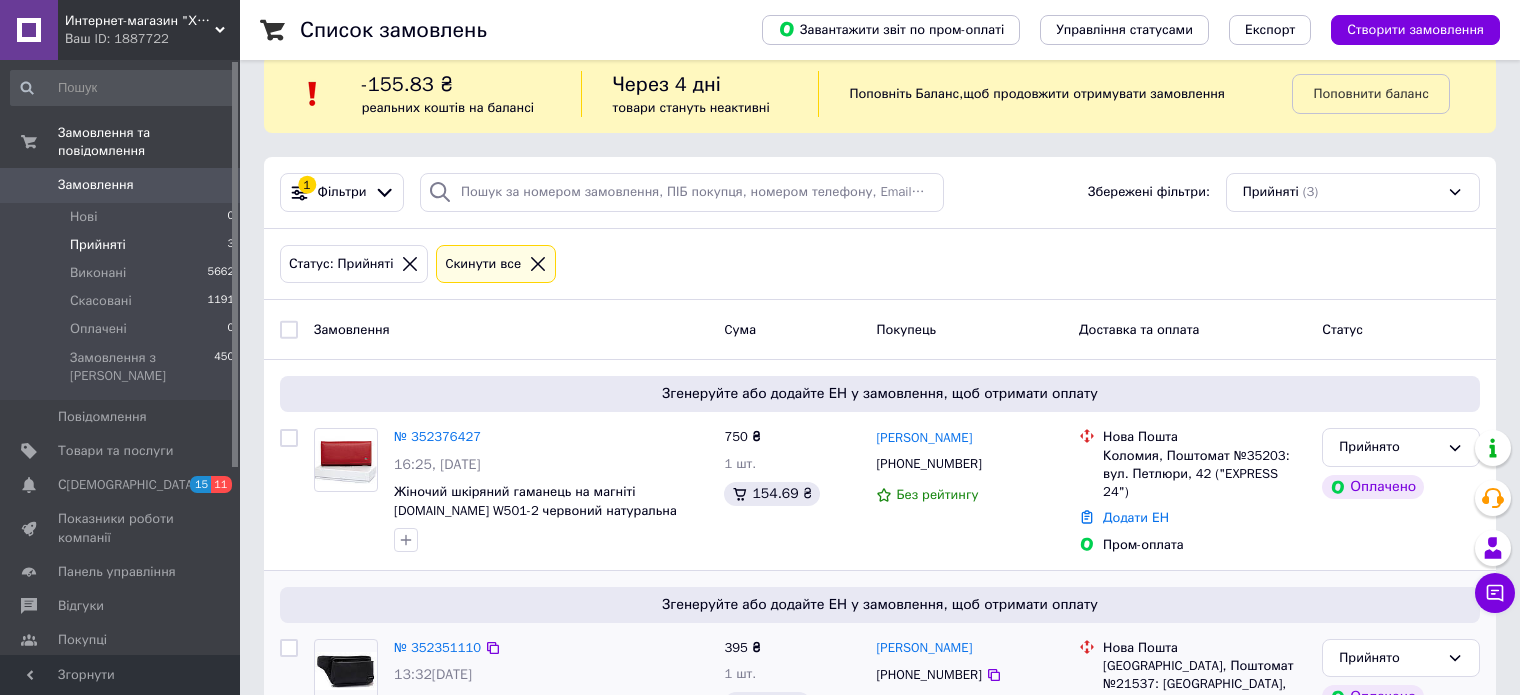 scroll, scrollTop: 21, scrollLeft: 0, axis: vertical 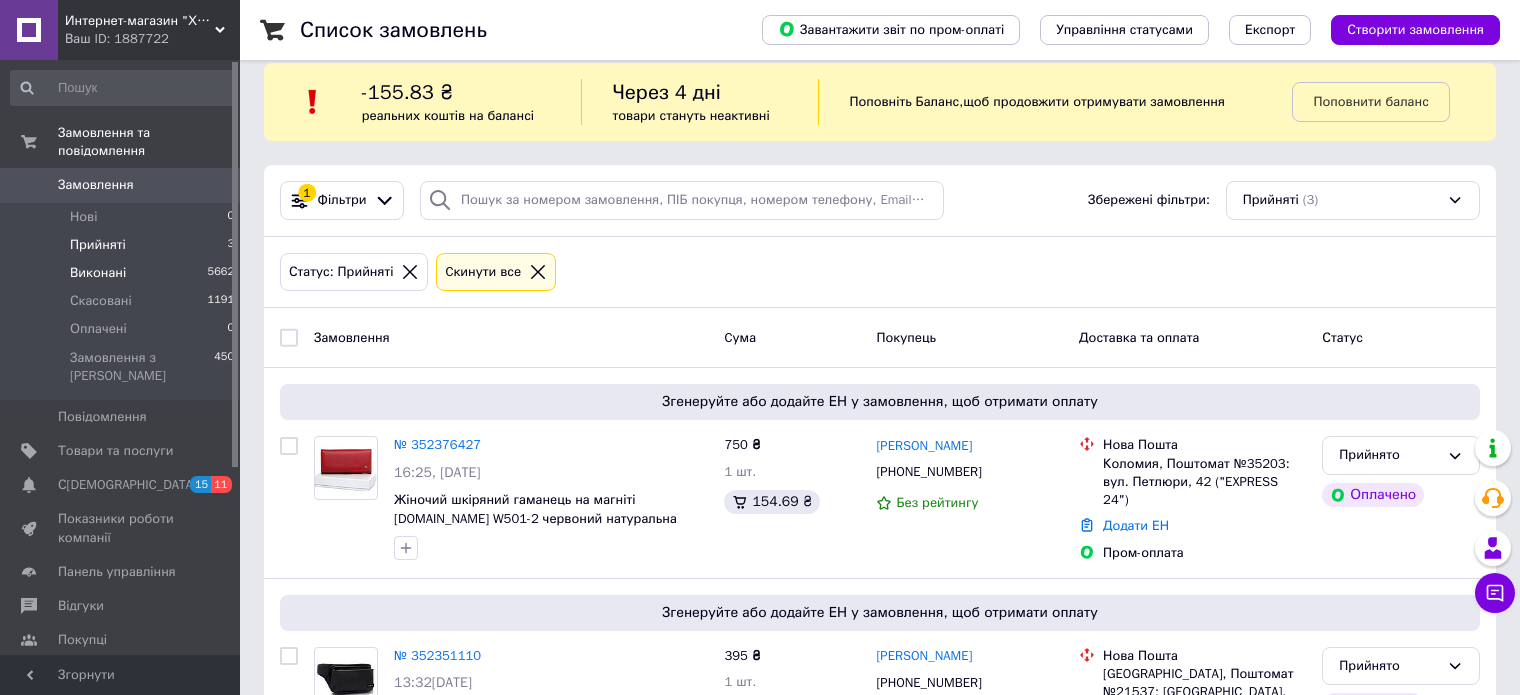 click on "Виконані" at bounding box center [98, 273] 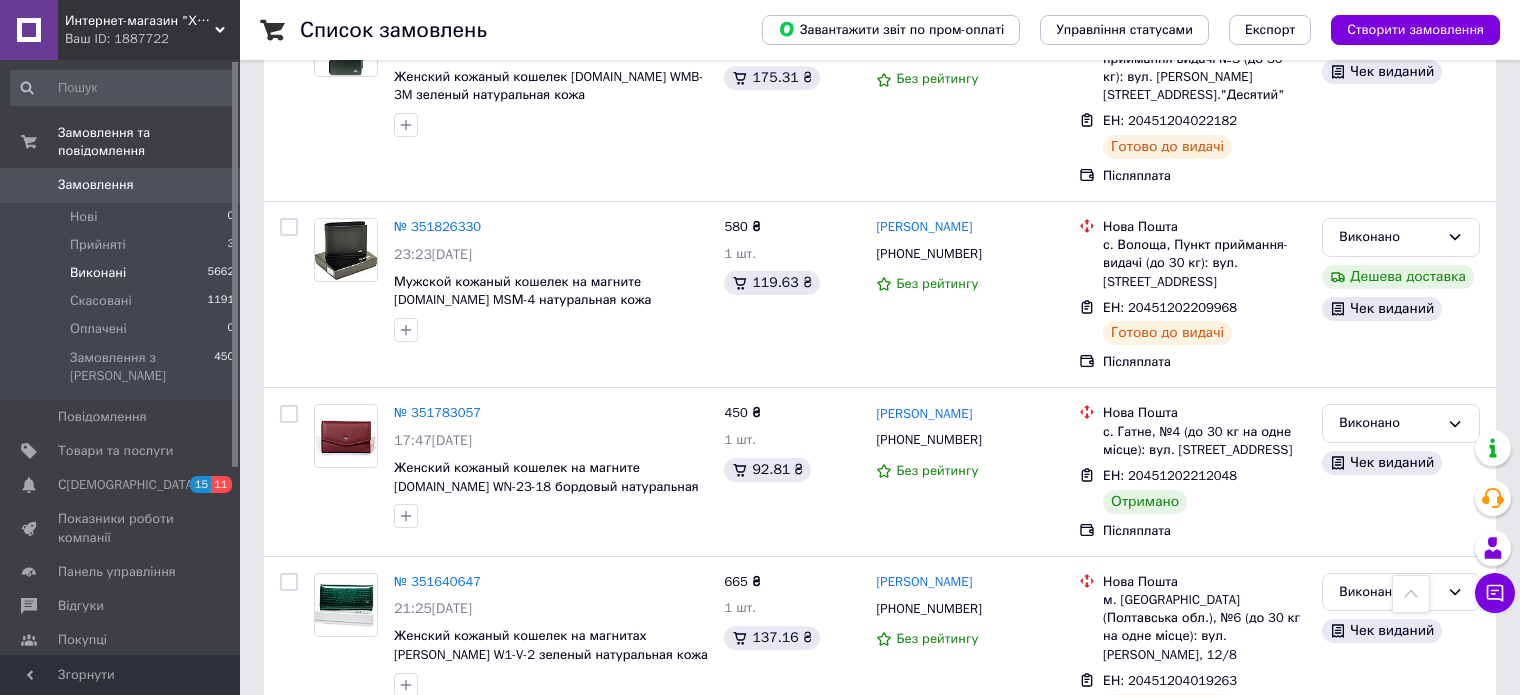 scroll, scrollTop: 1100, scrollLeft: 0, axis: vertical 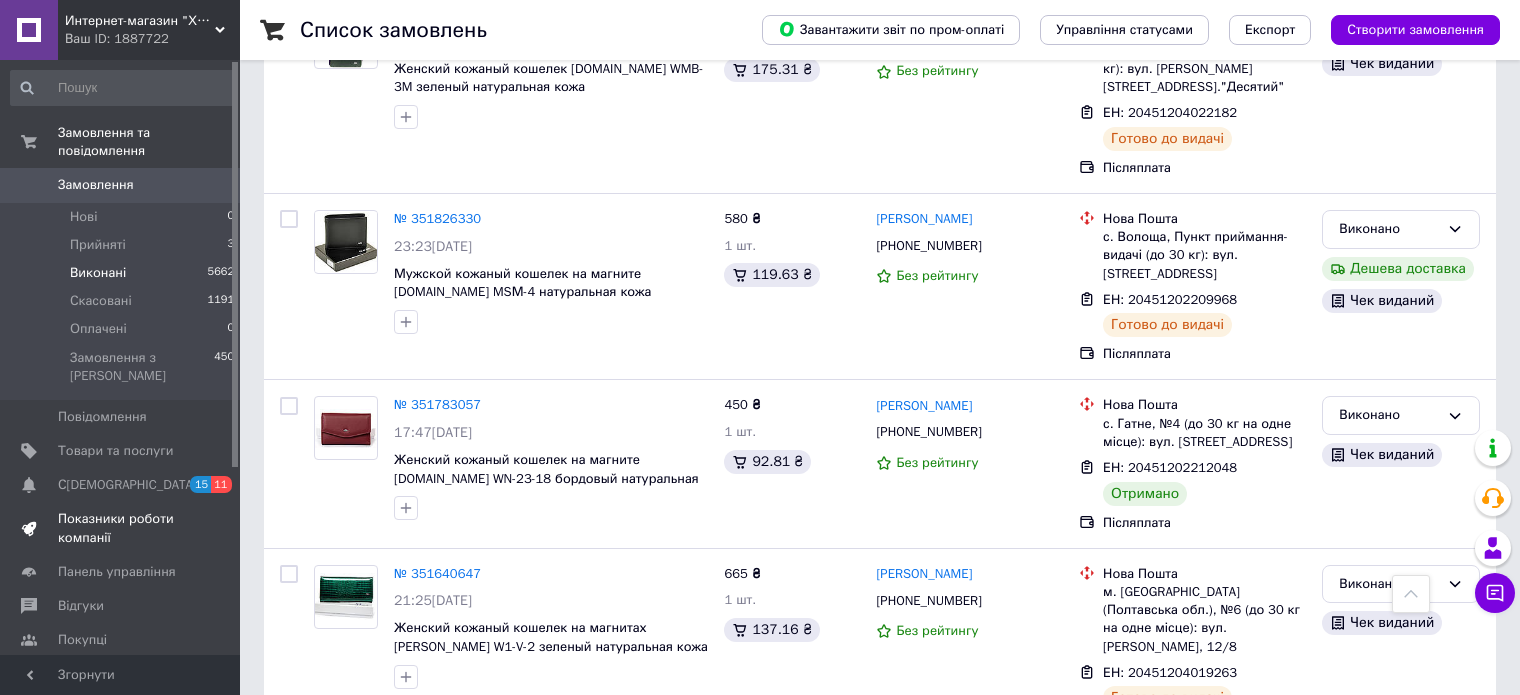 click on "Показники роботи компанії" at bounding box center [121, 528] 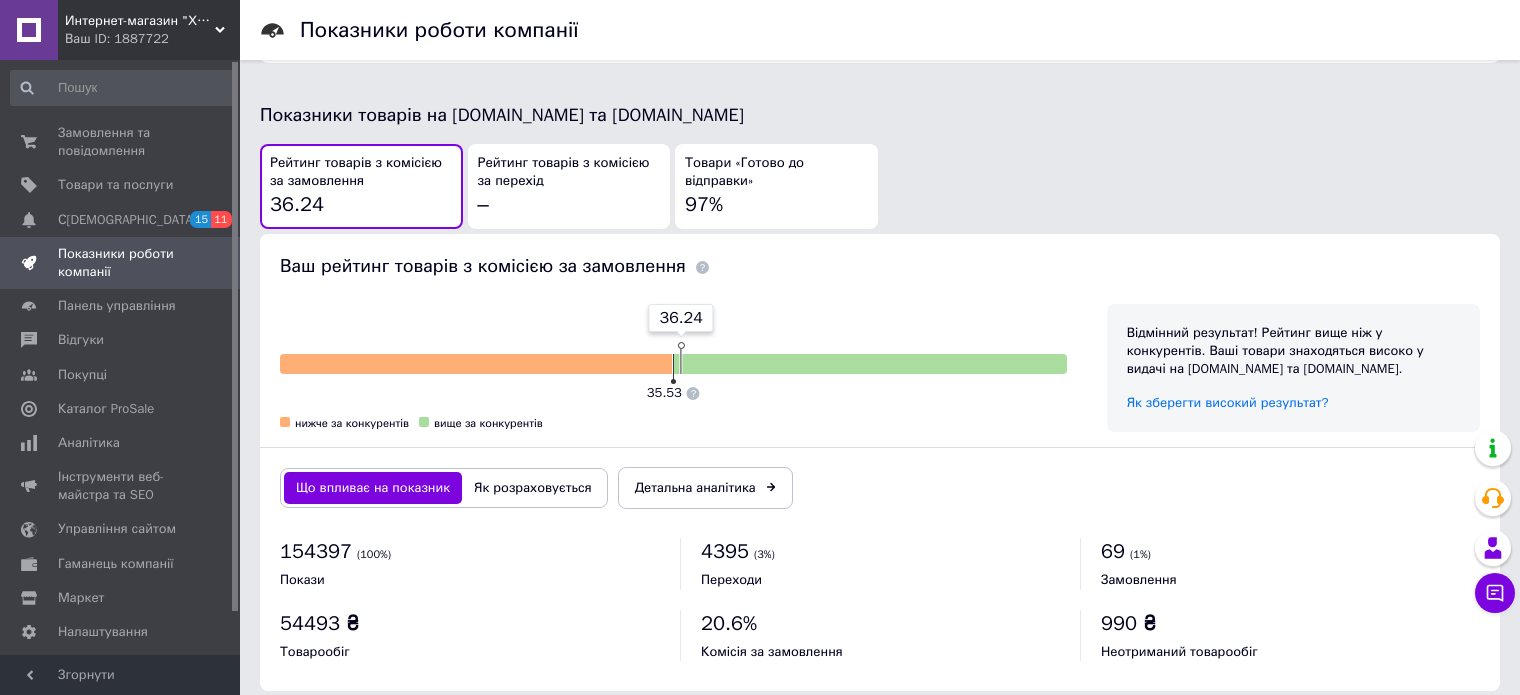 scroll, scrollTop: 1073, scrollLeft: 0, axis: vertical 